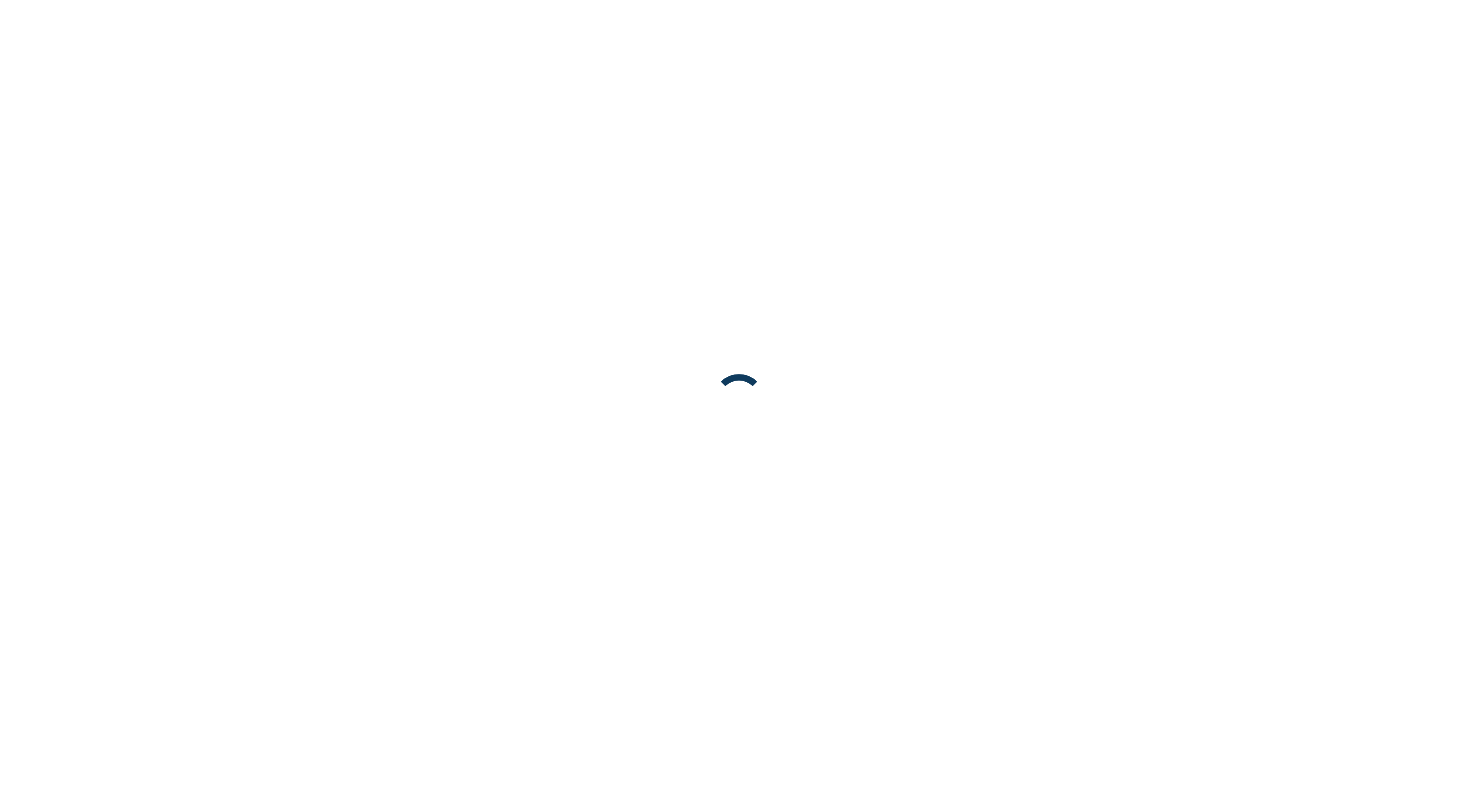 scroll, scrollTop: 0, scrollLeft: 0, axis: both 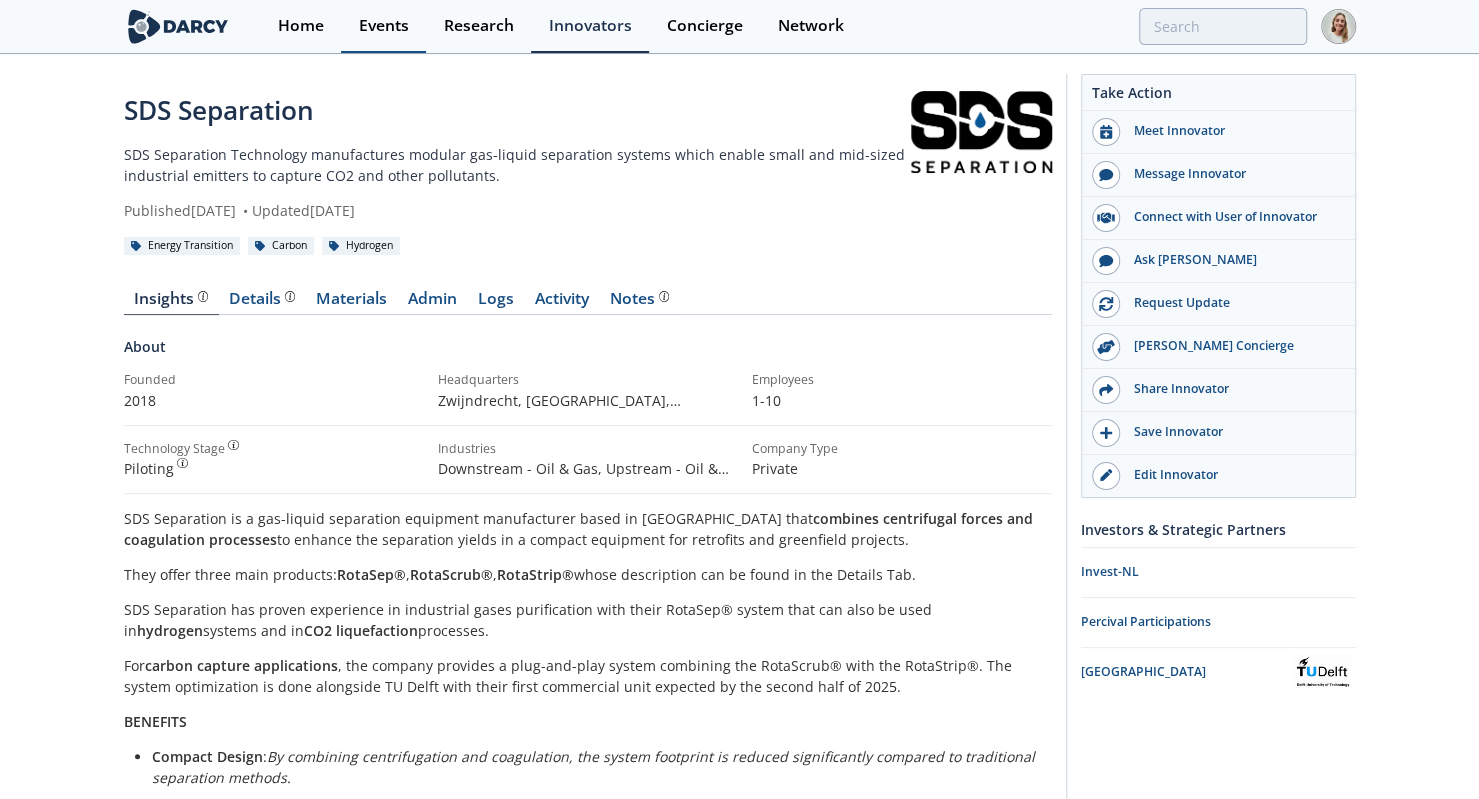 click on "Events" at bounding box center (384, 26) 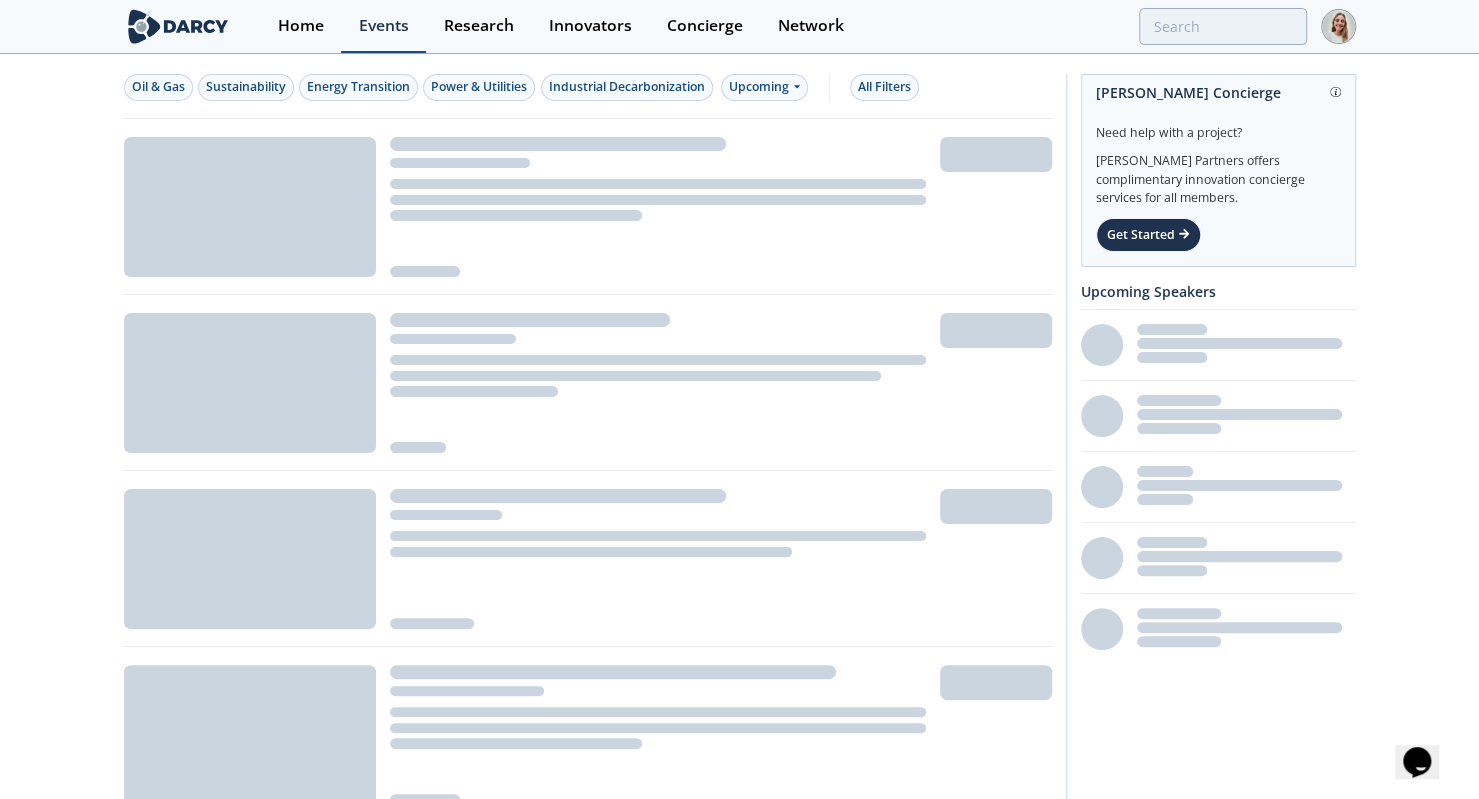 scroll, scrollTop: 0, scrollLeft: 0, axis: both 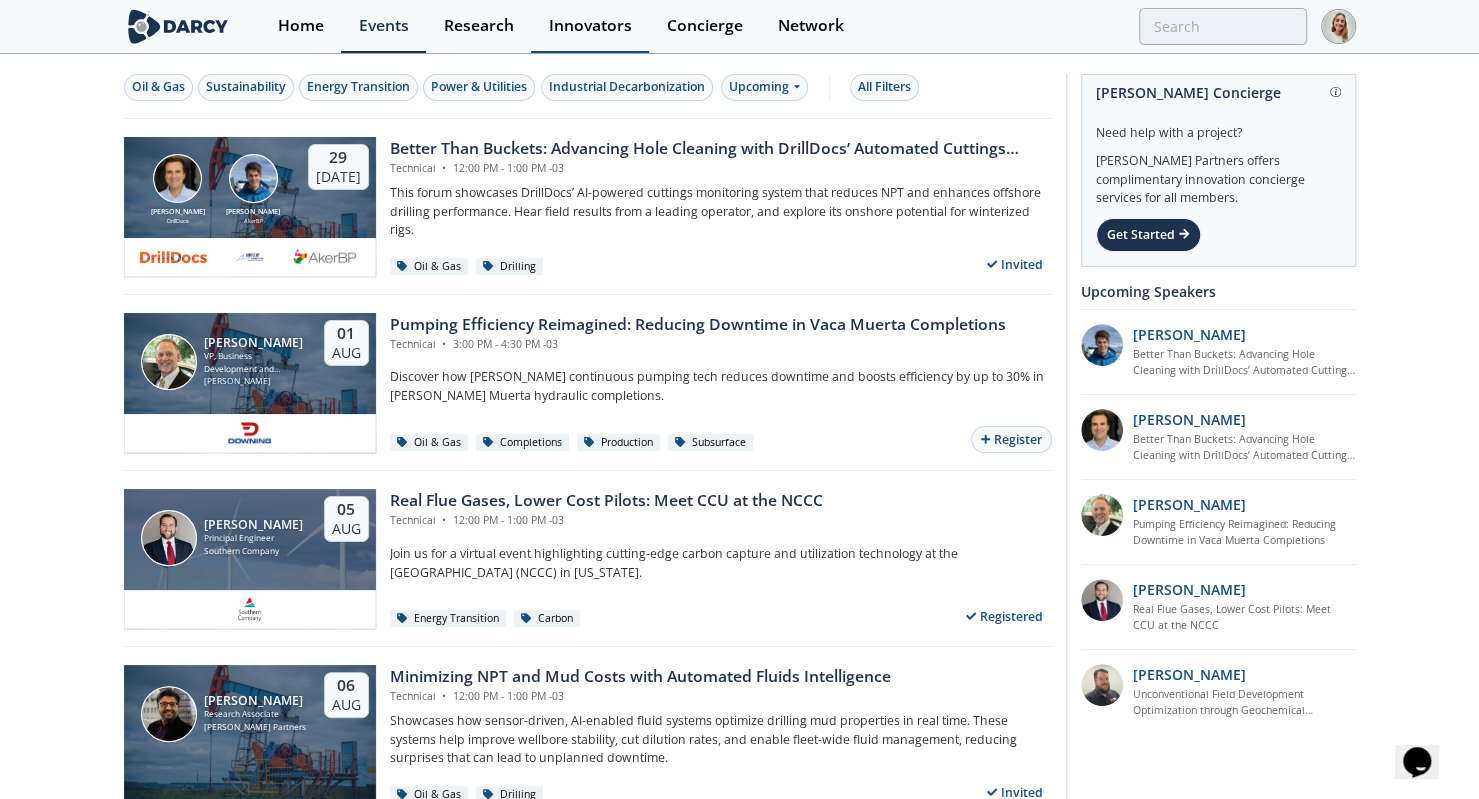 click on "Innovators" at bounding box center (590, 26) 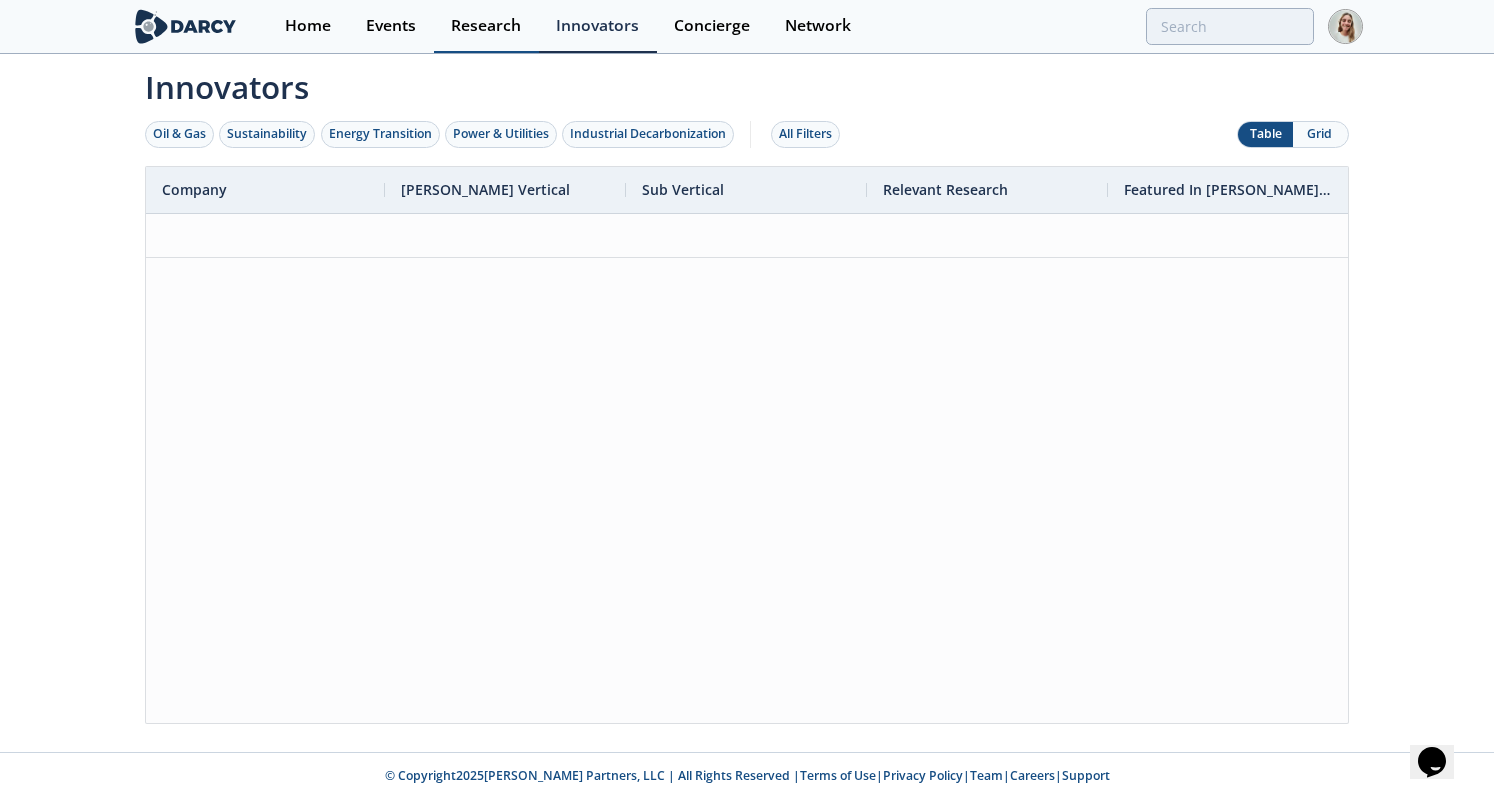click on "Research" at bounding box center [486, 26] 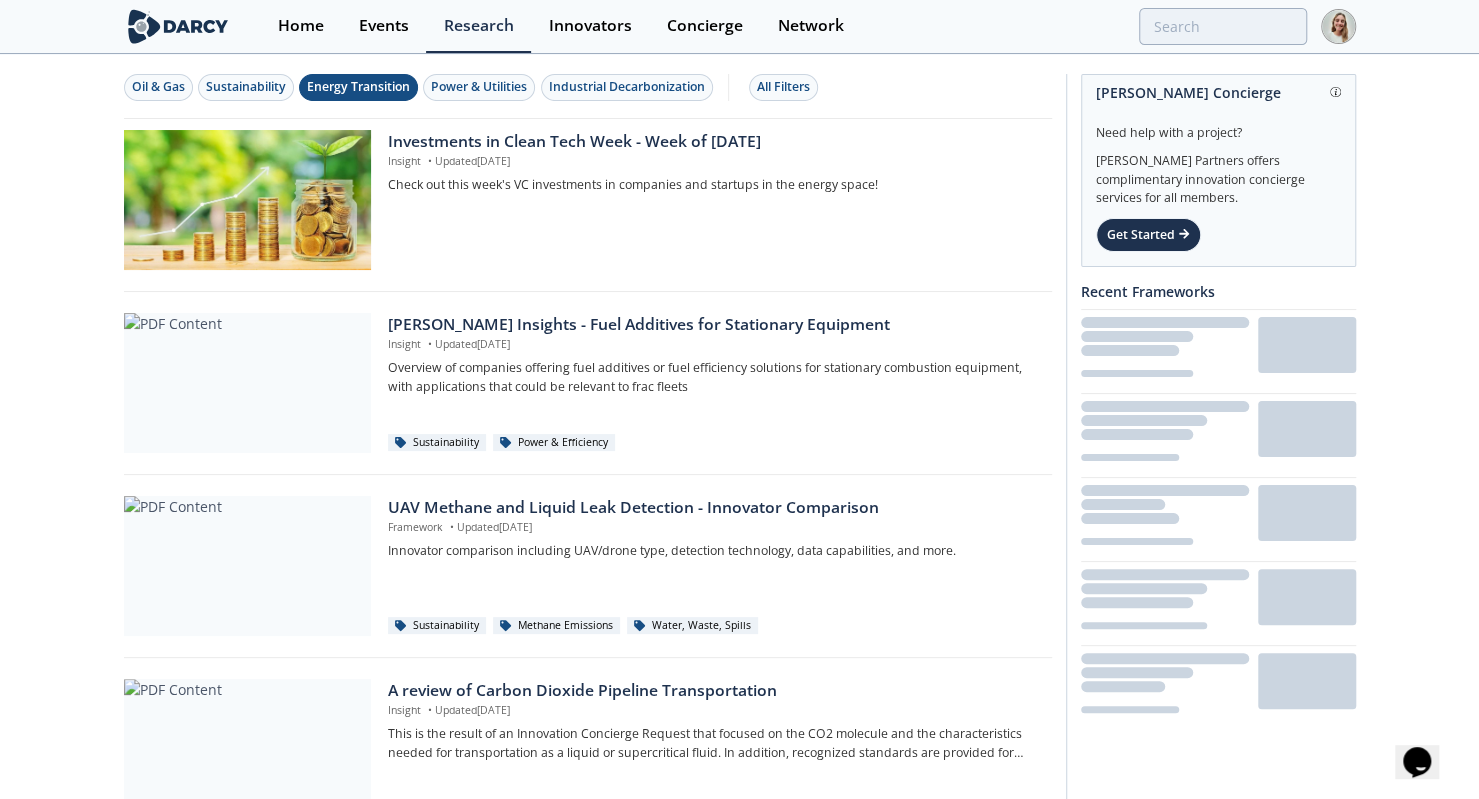 click on "Energy Transition" at bounding box center (358, 87) 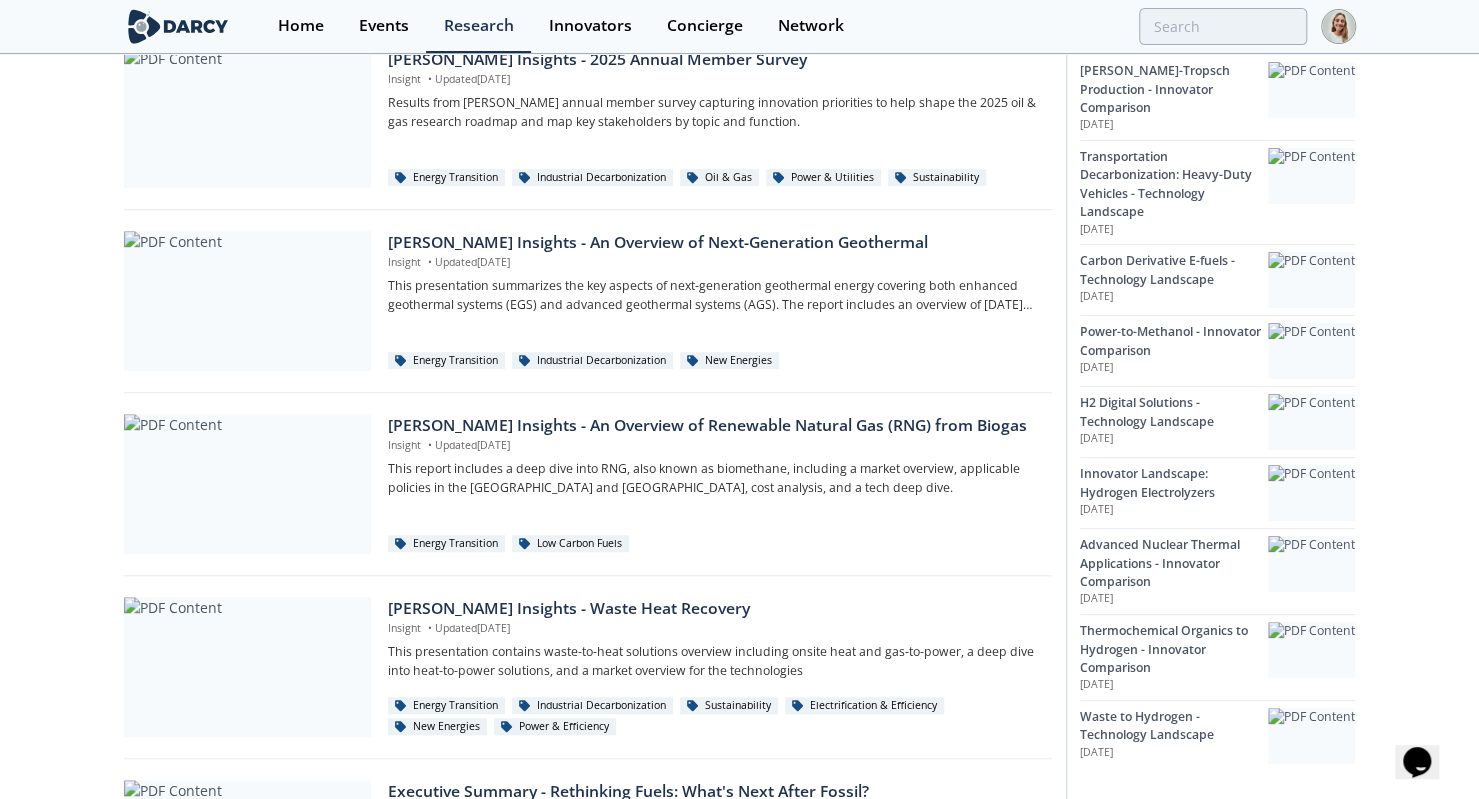 scroll, scrollTop: 632, scrollLeft: 0, axis: vertical 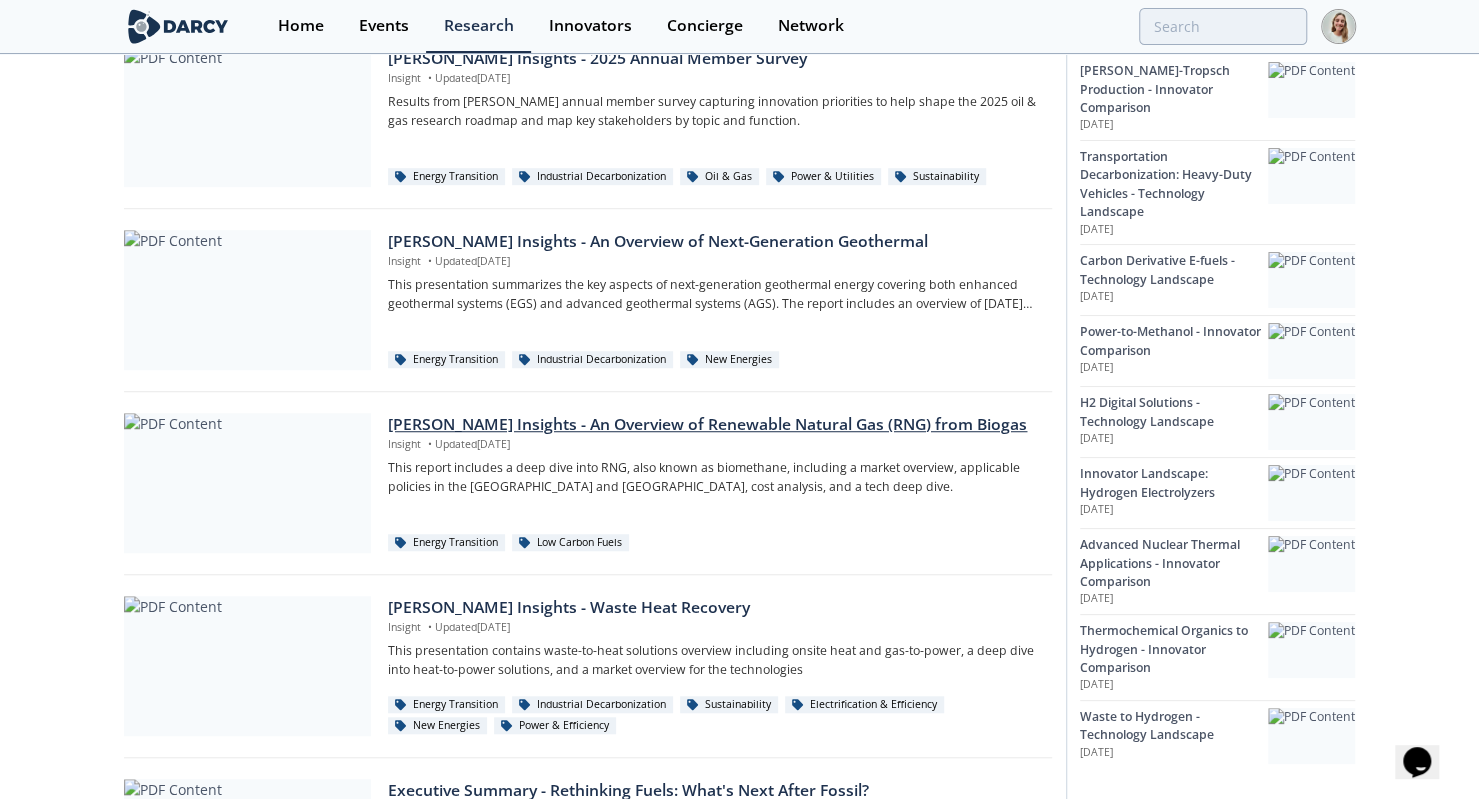 click on "[PERSON_NAME] Insights - An Overview of Renewable Natural Gas (RNG) from Biogas" at bounding box center [712, 425] 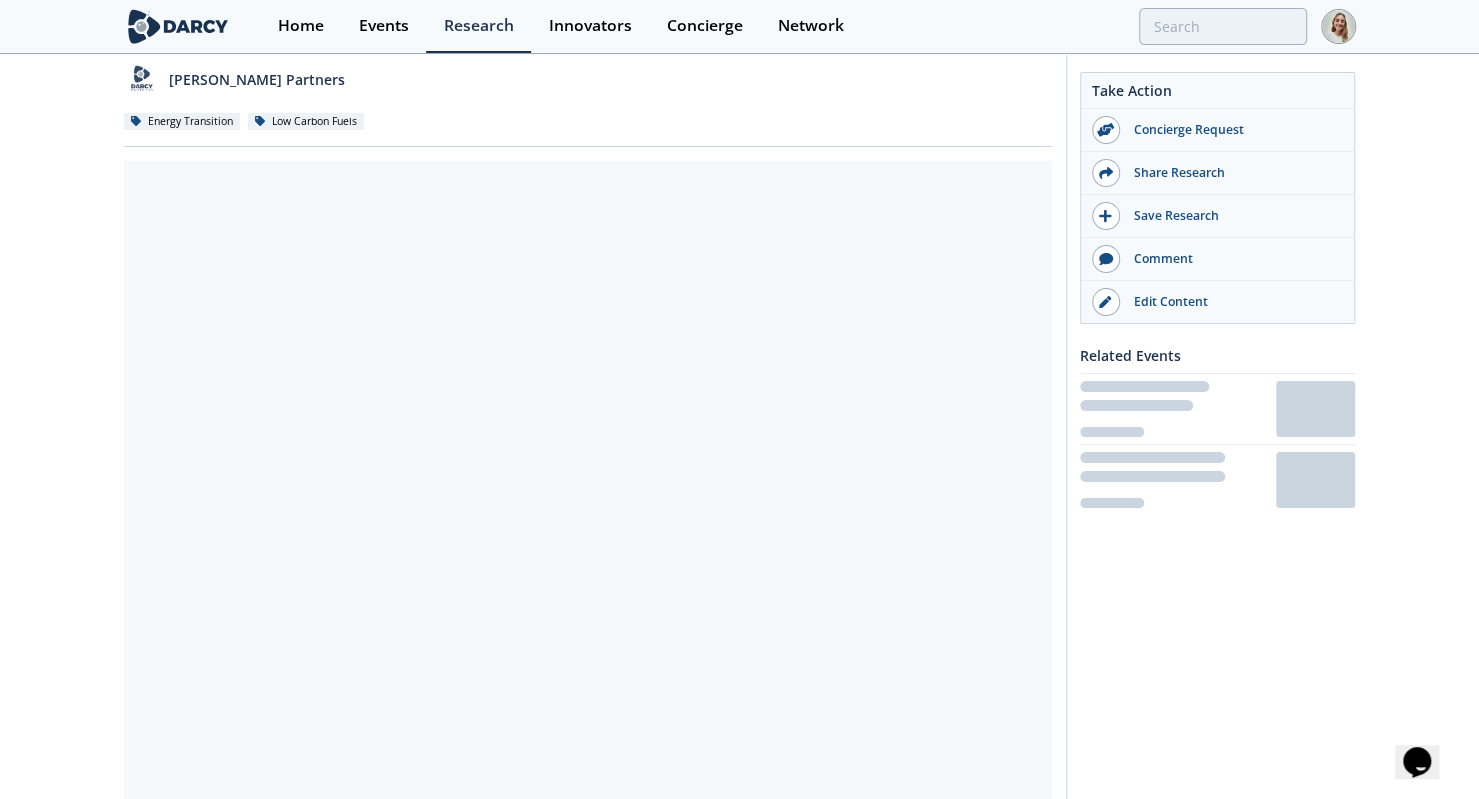 scroll, scrollTop: 0, scrollLeft: 0, axis: both 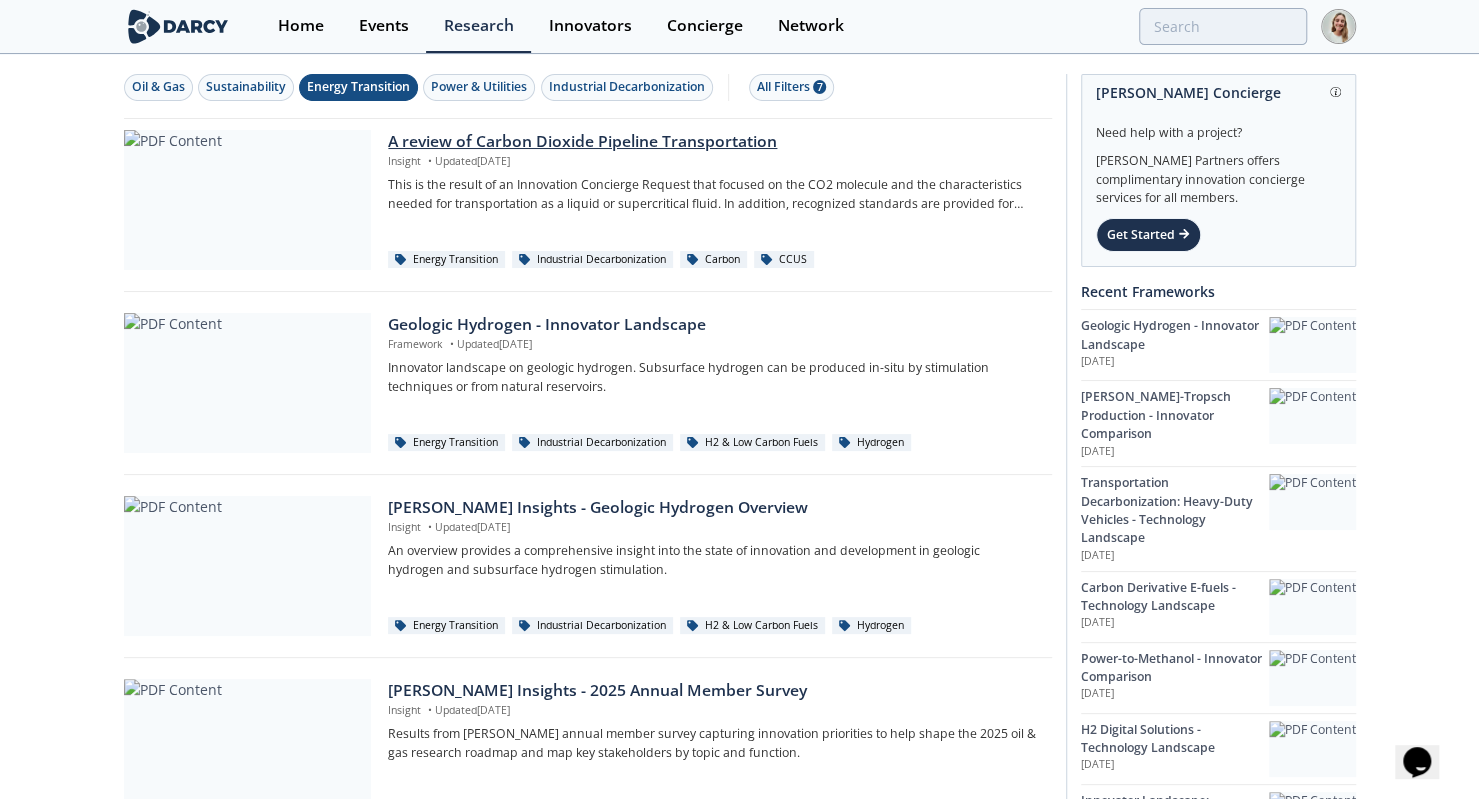 click on "A review of Carbon Dioxide Pipeline Transportation" at bounding box center [712, 142] 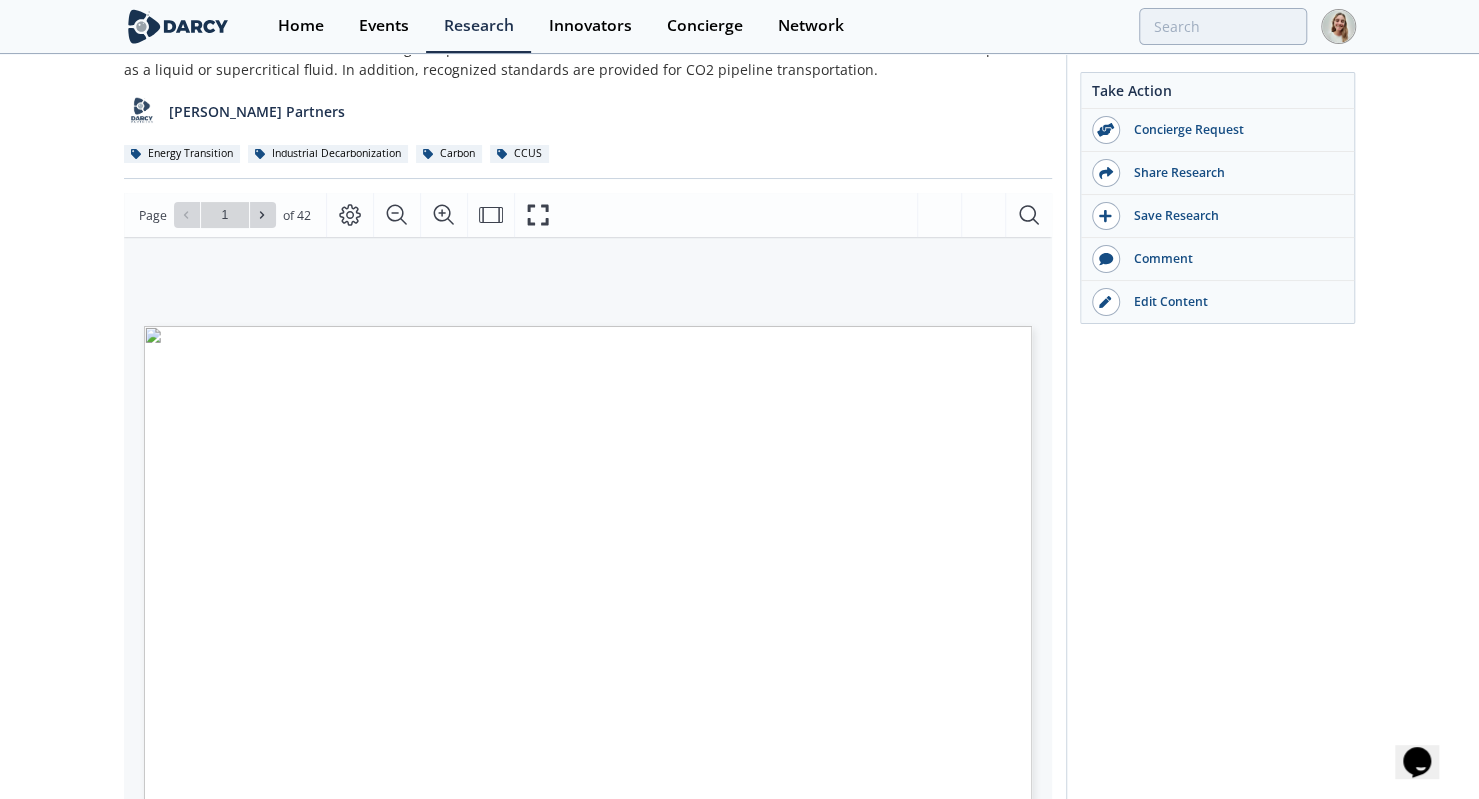 scroll, scrollTop: 197, scrollLeft: 0, axis: vertical 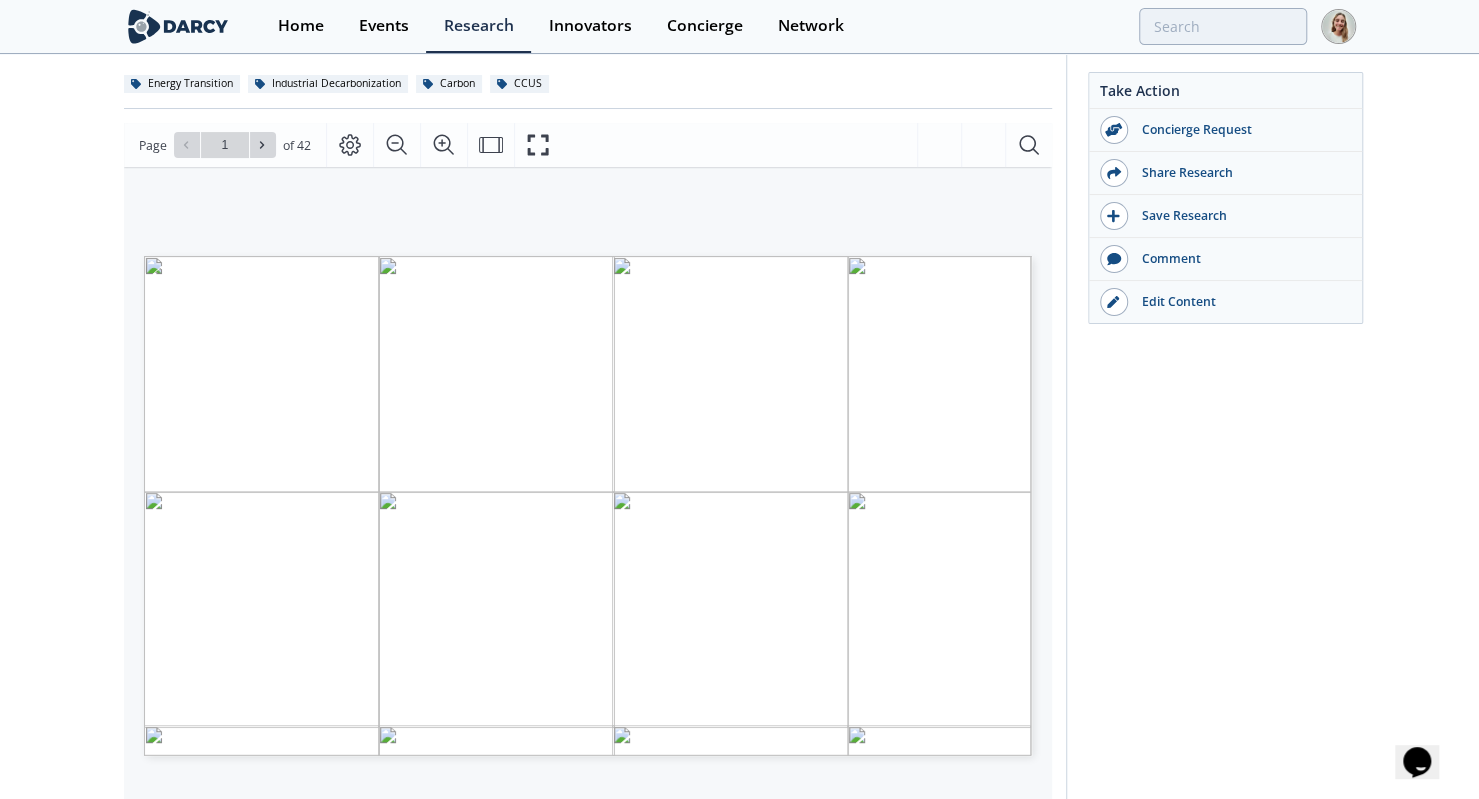 click on "A review of Carbon Dioxide Pipeline Transportation
Insight
•
Updated  [DATE]
This is the result of an Innovation Concierge Request that focused on the CO2 molecule and the characteristics needed for transportation as a liquid or supercritical fluid. In addition, recognized standards are provided for CO2 pipeline transportation.
[PERSON_NAME] Partners
Energy Transition
Industrial Decarbonization
Carbon" 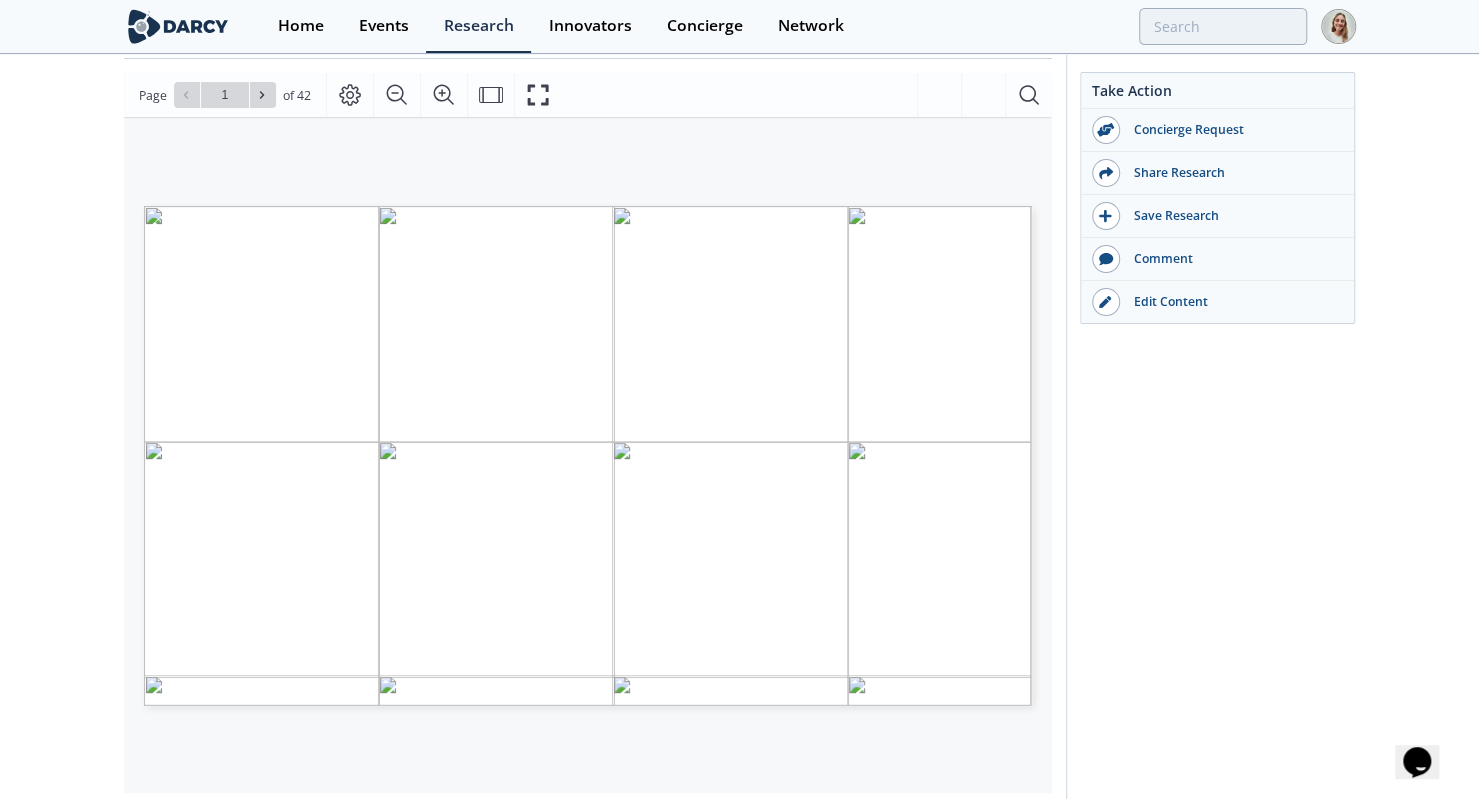 scroll, scrollTop: 246, scrollLeft: 0, axis: vertical 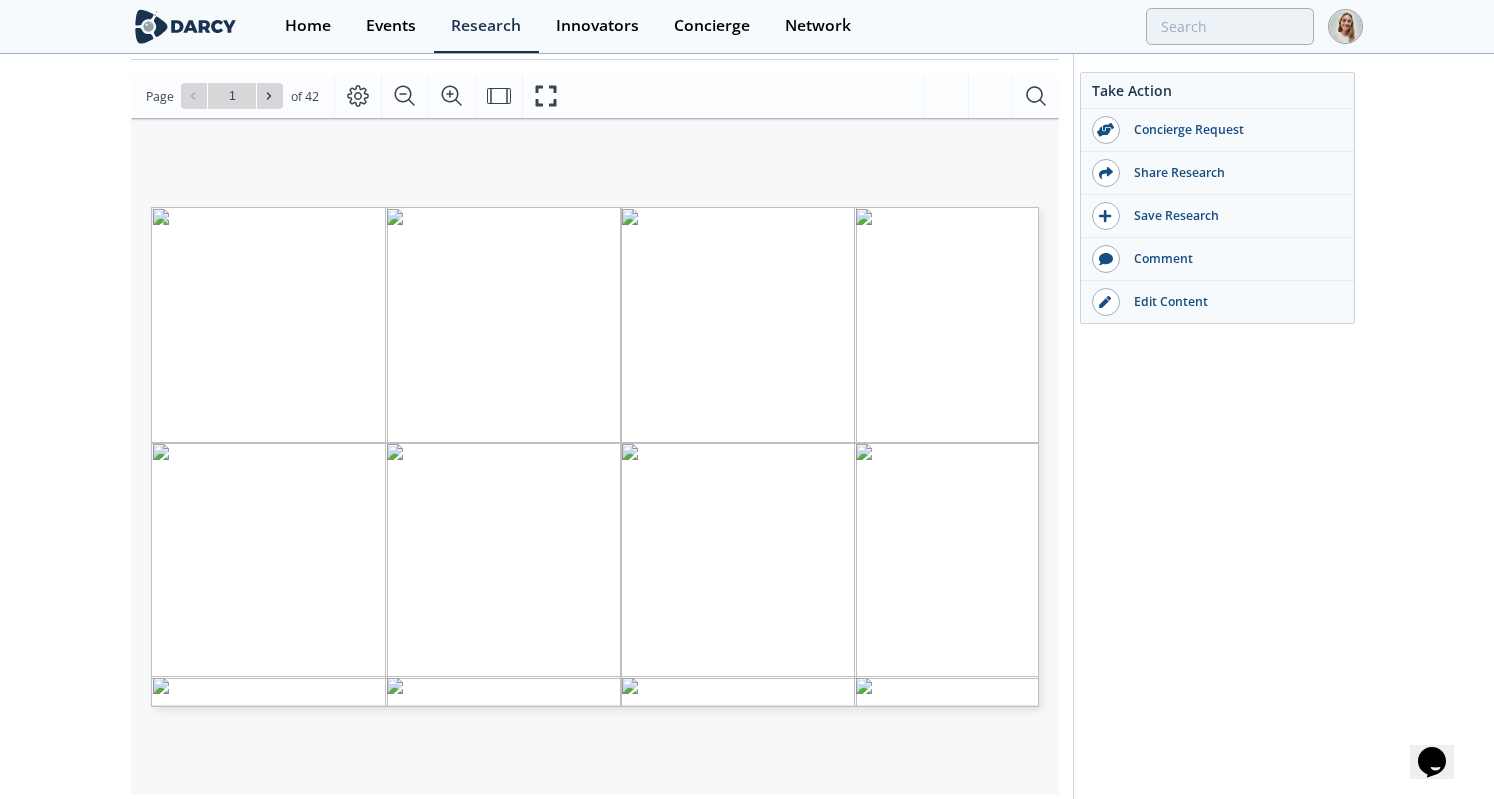 click on "[PERSON_NAME]
INSIGHTS
ENERGY TRANSITION
CO2 PIPELINE
TRANSPORTATION
Costs and Market
Dynamics of CO2
Transportation Proprietary and confidential
Loading Loading Loading Loading Loading" at bounding box center (585, 378) 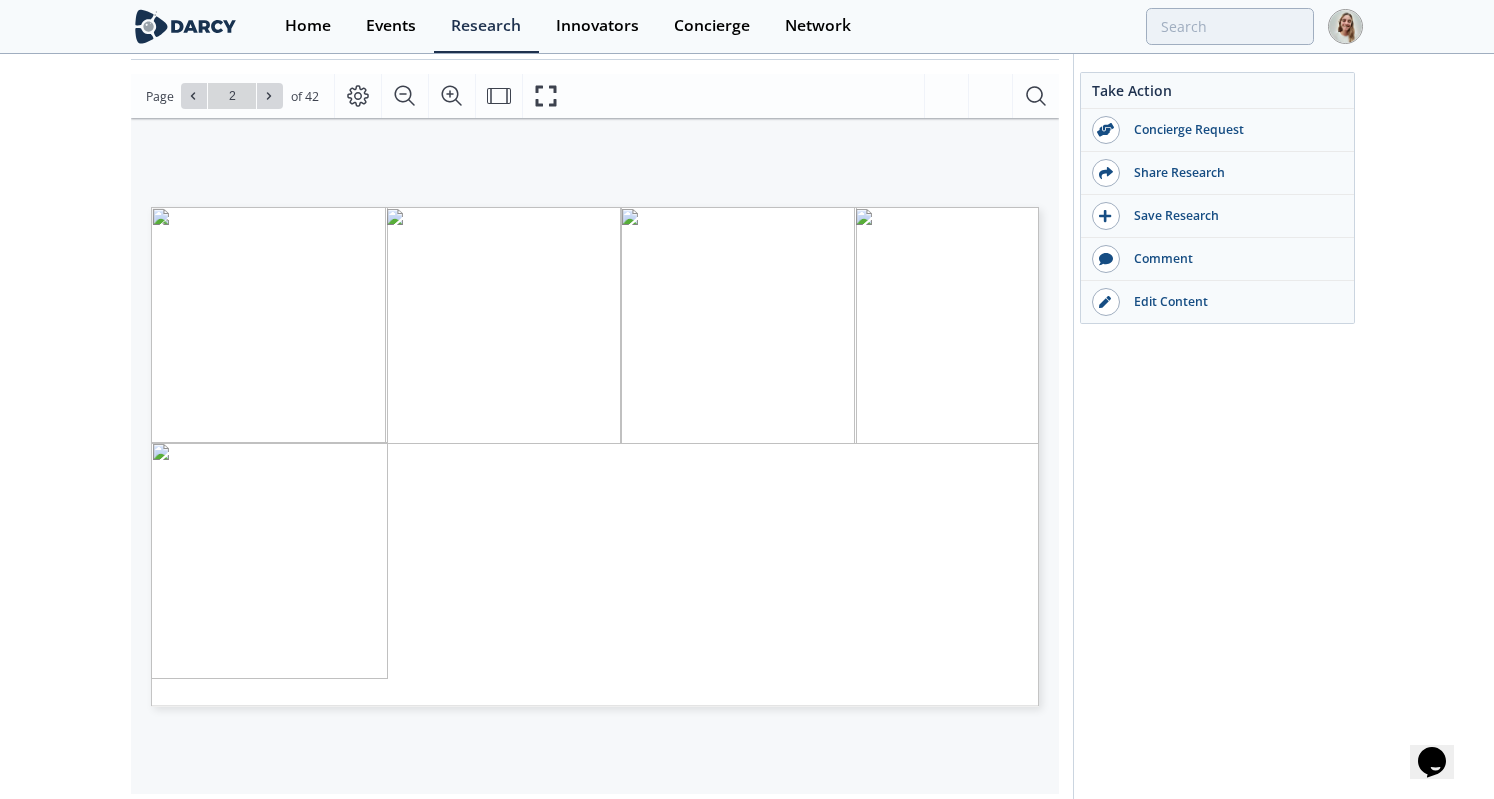 type on "3" 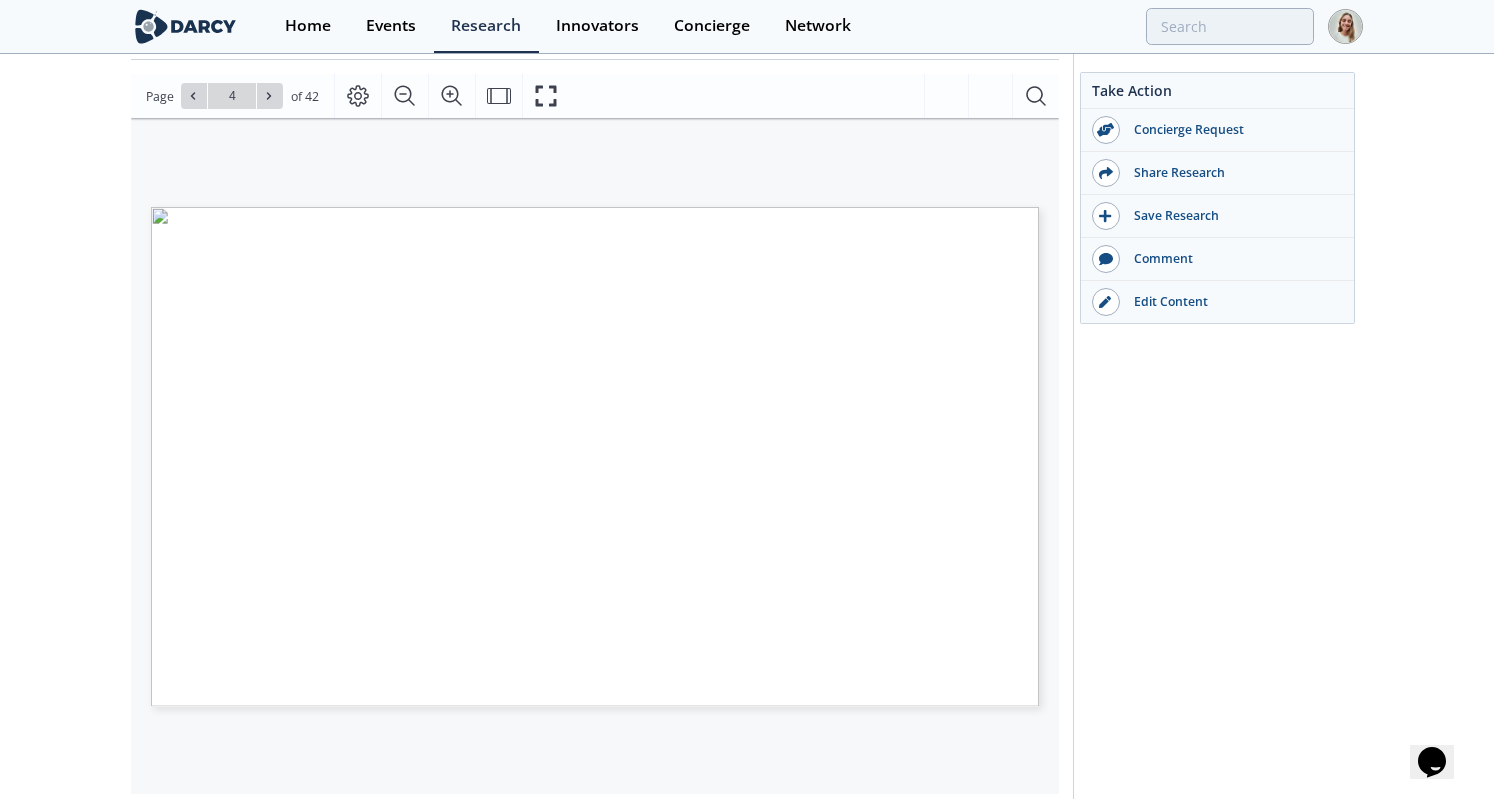 type on "5" 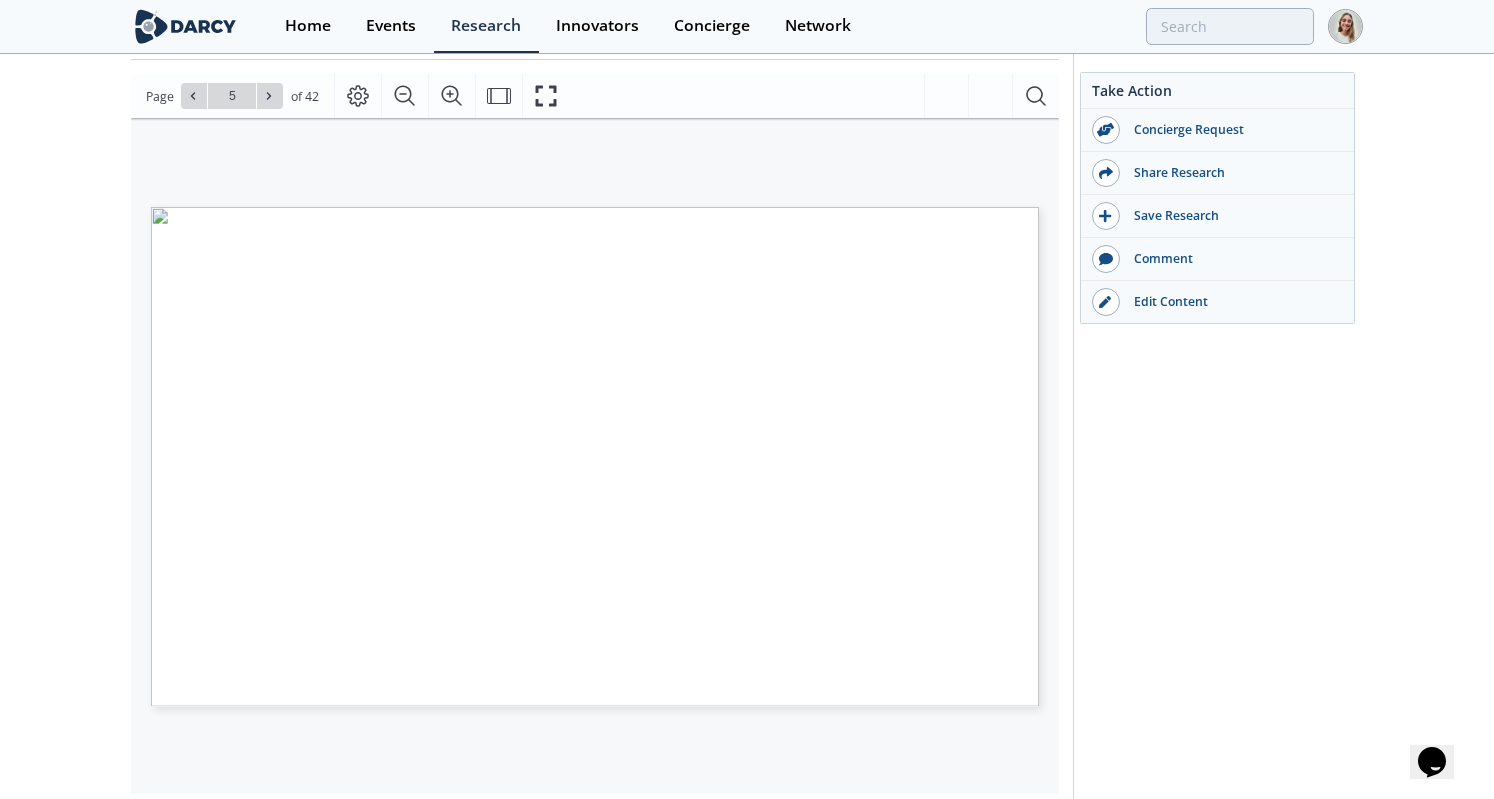type on "6" 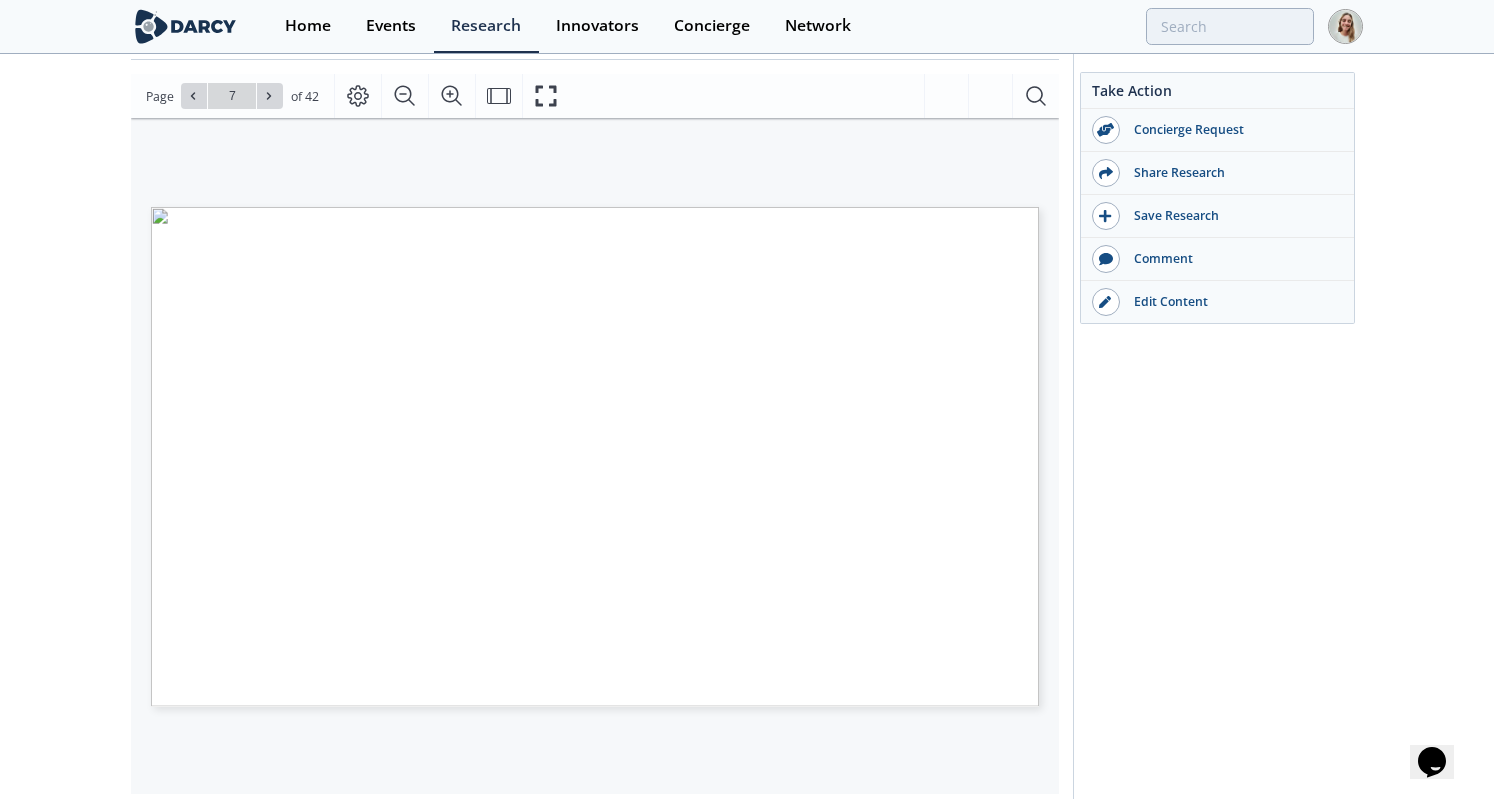 type on "8" 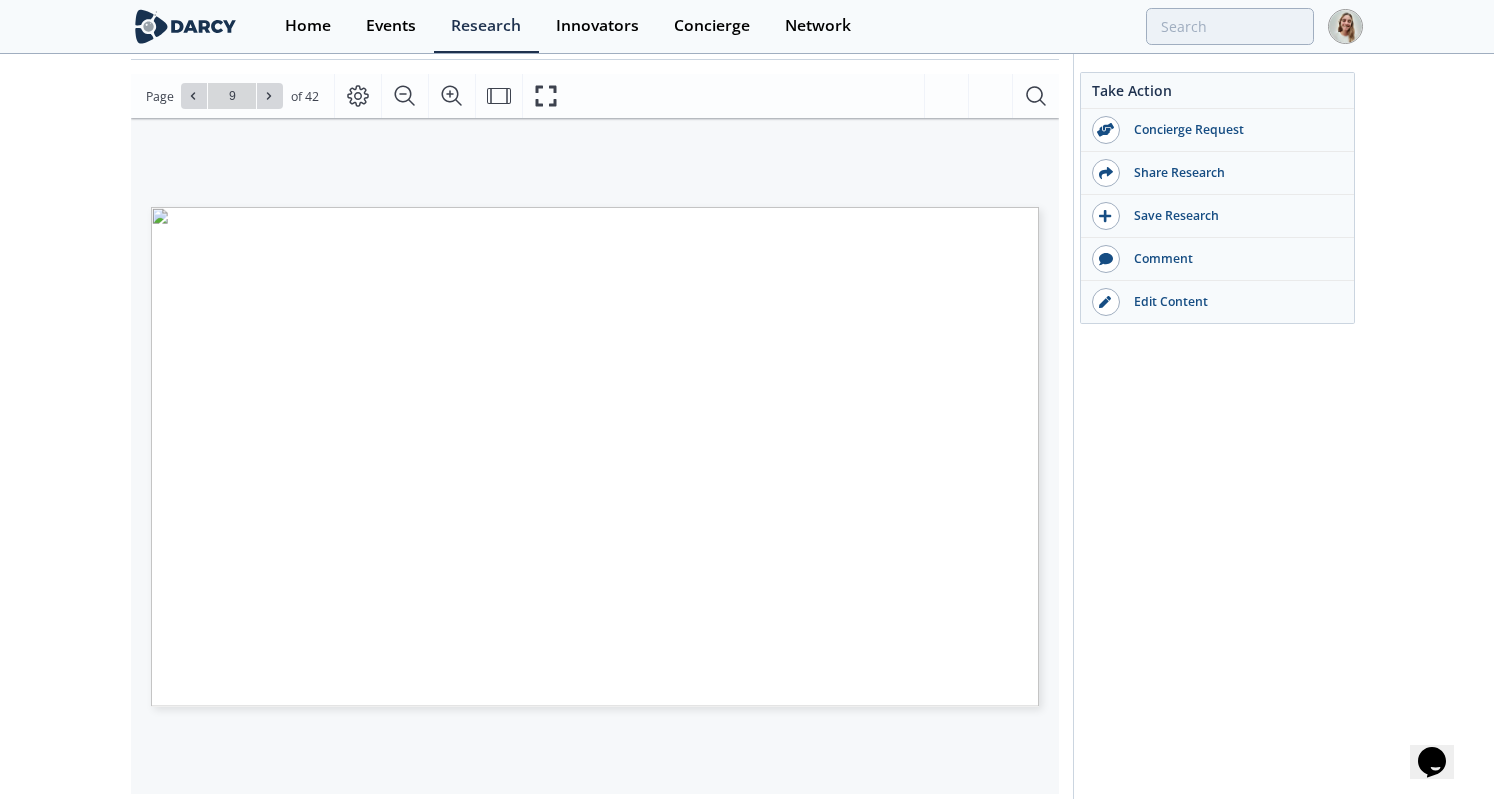 type on "10" 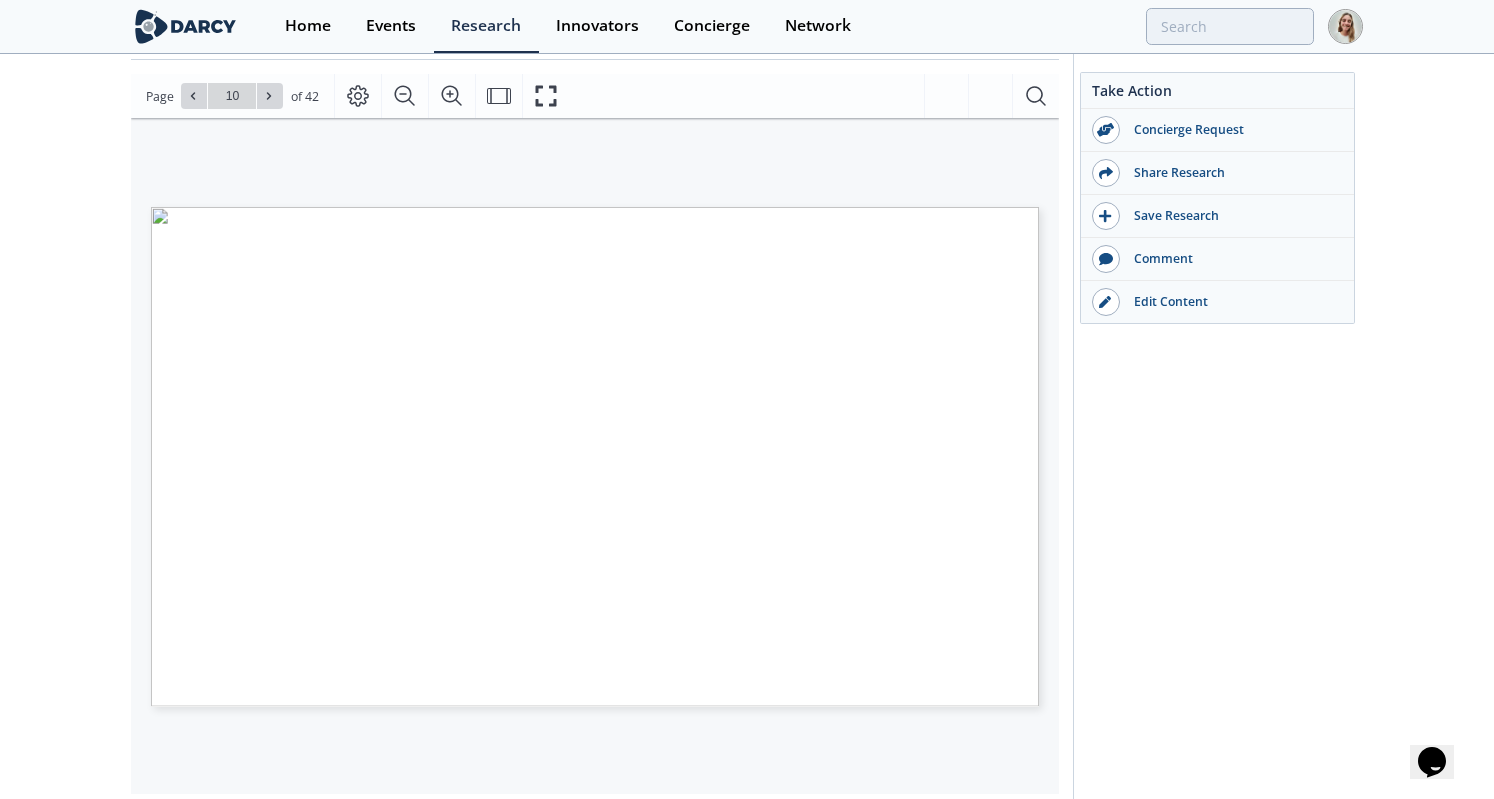 type on "11" 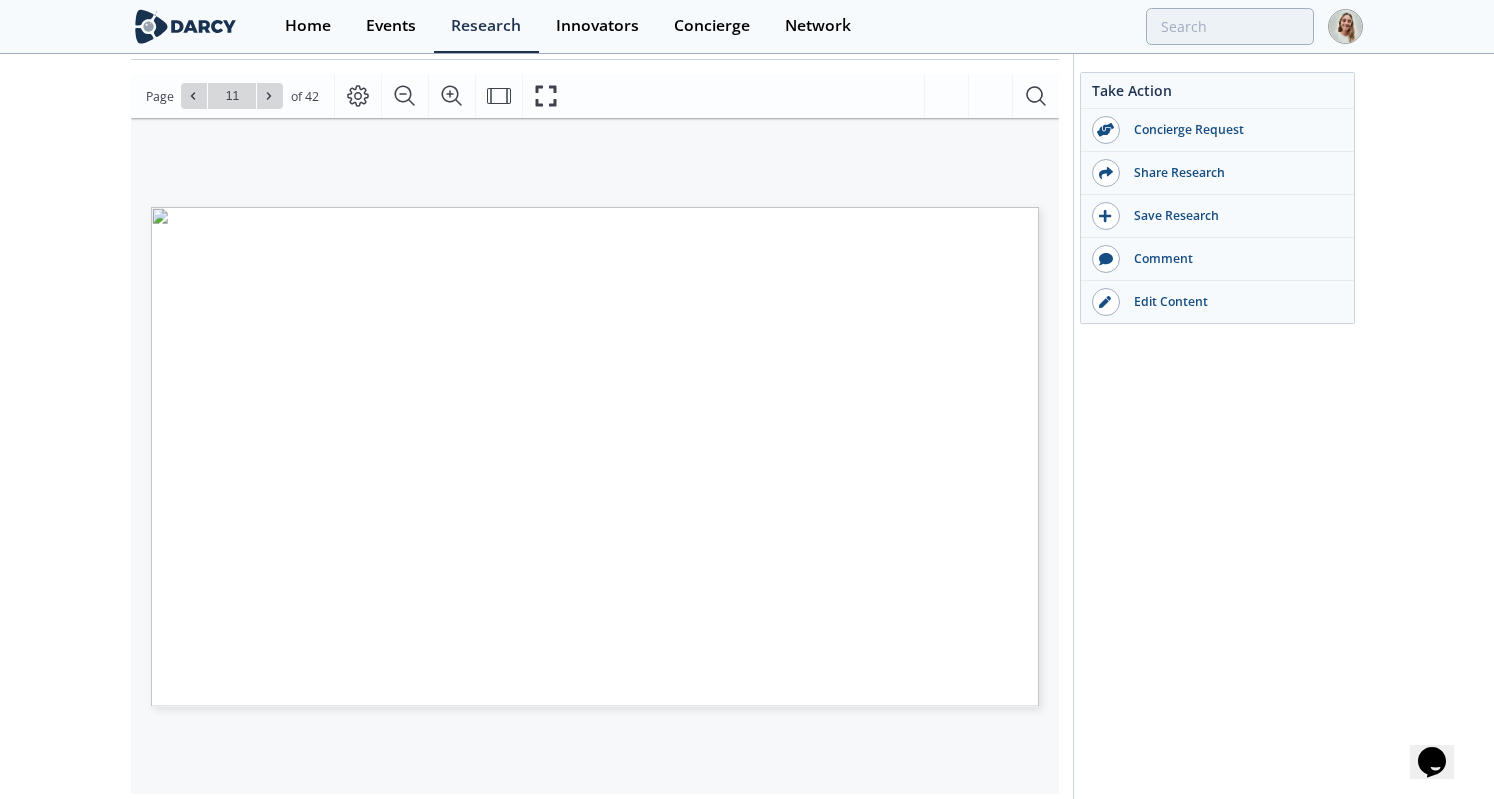 type on "12" 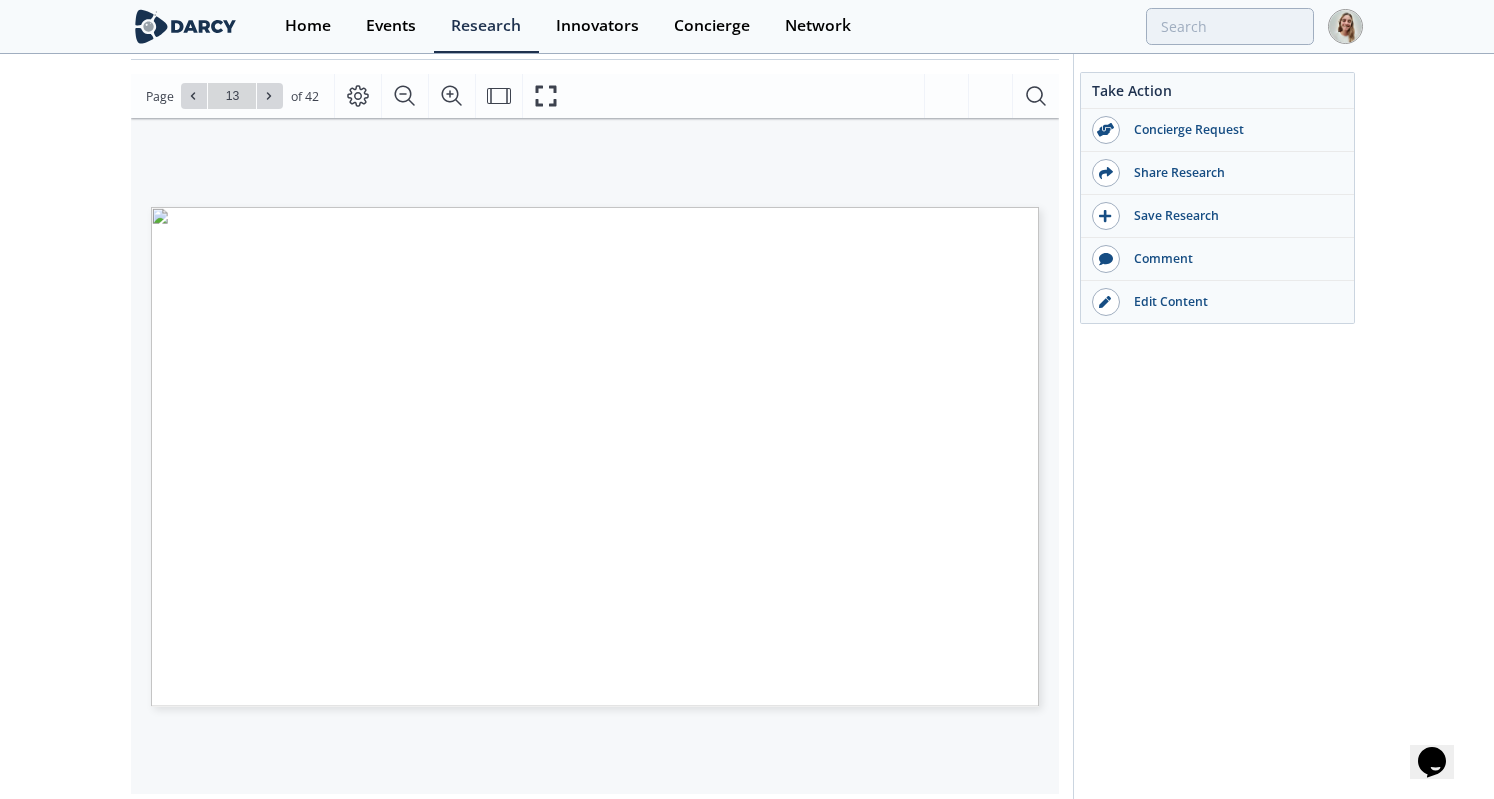 type on "14" 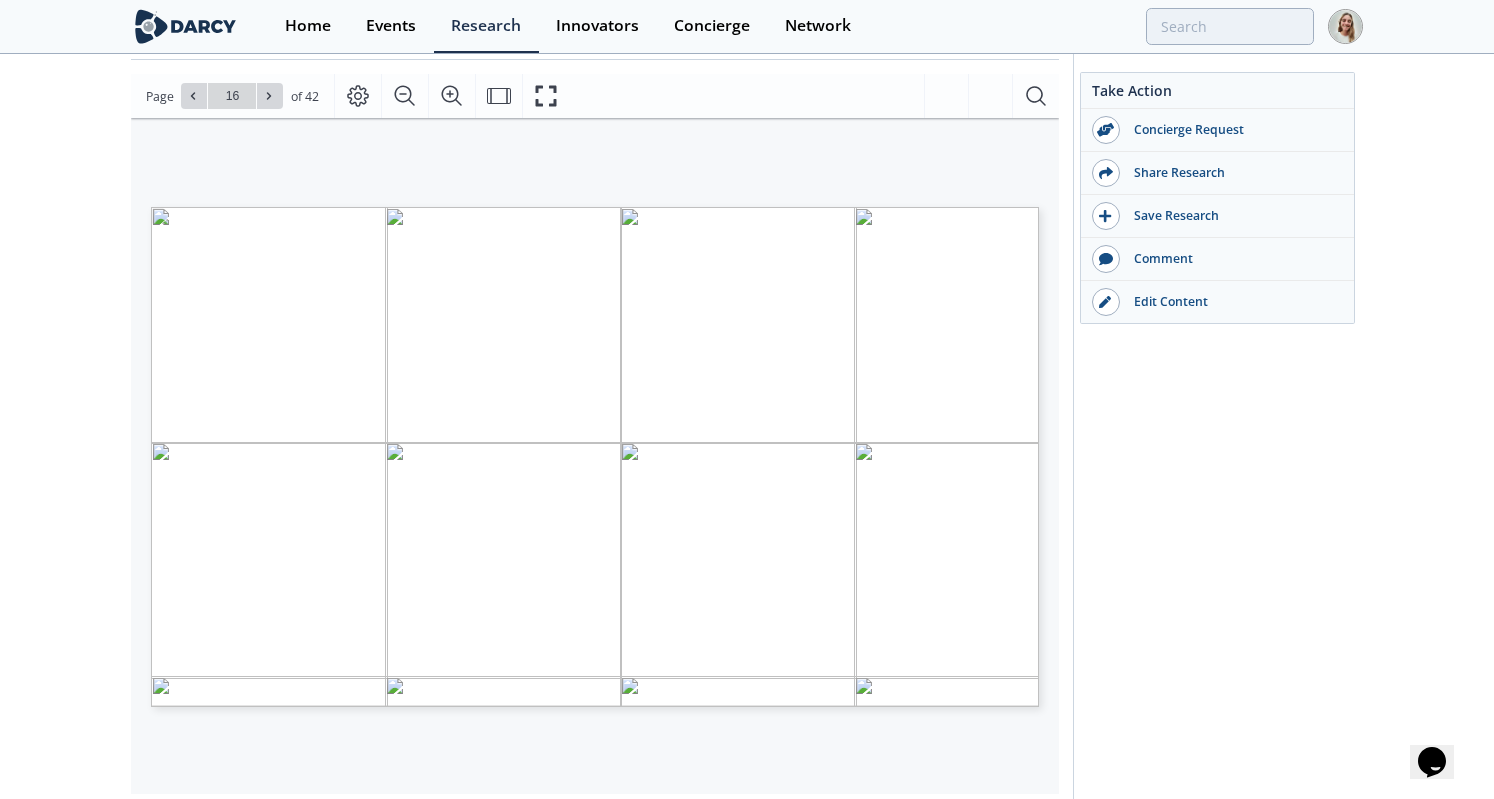 drag, startPoint x: 565, startPoint y: 413, endPoint x: 627, endPoint y: 413, distance: 62 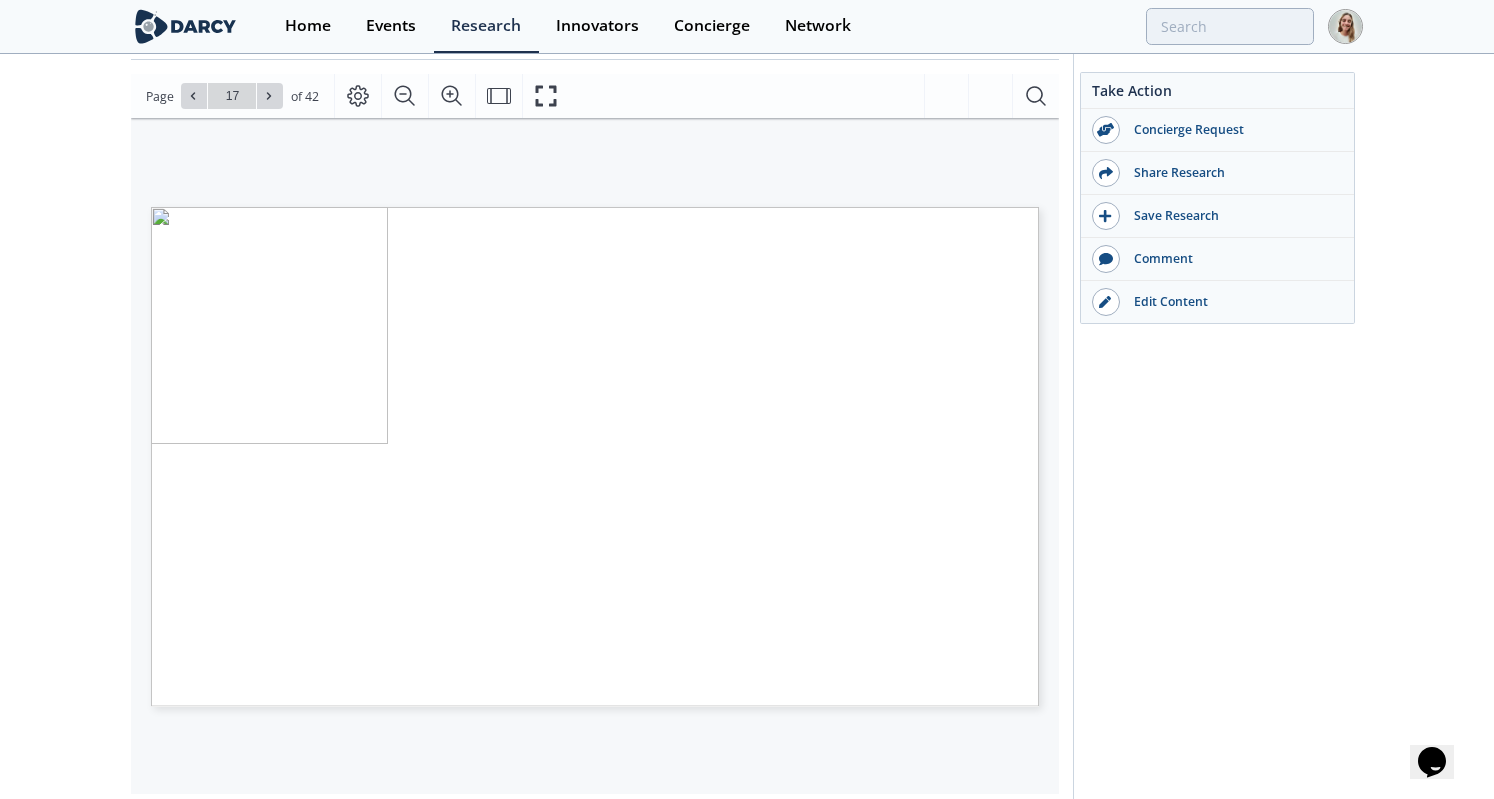 type on "18" 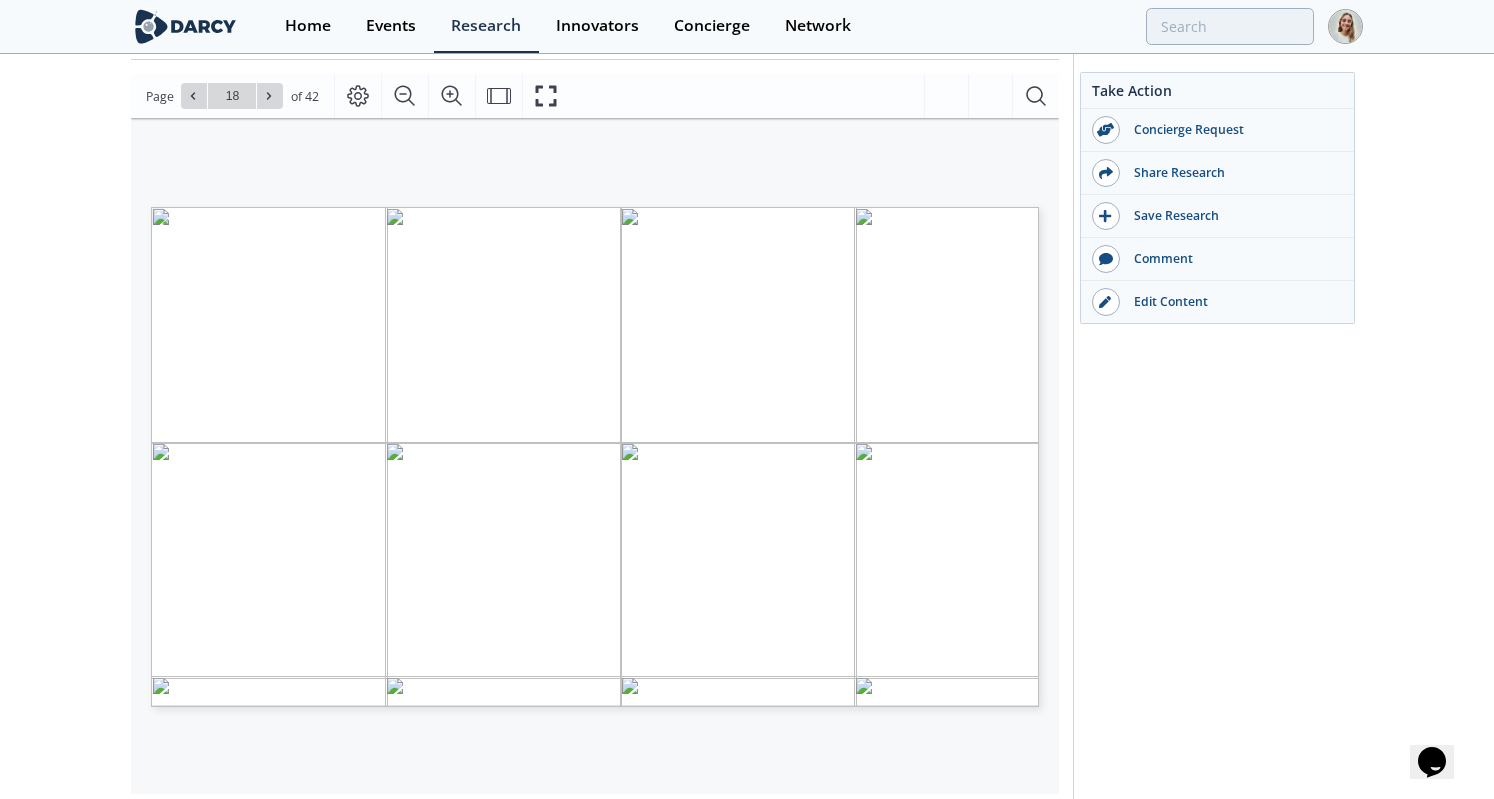 type on "19" 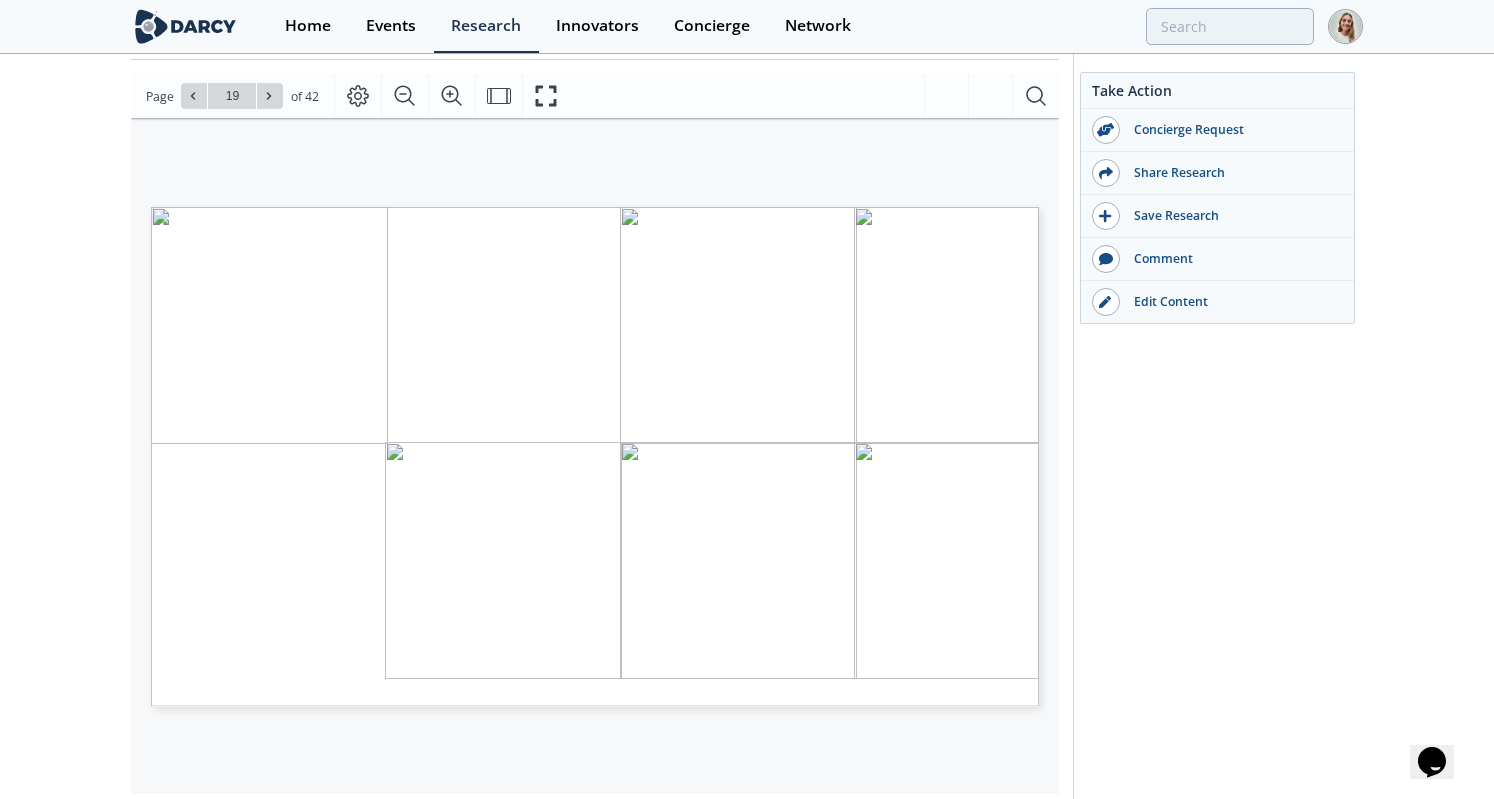 type on "20" 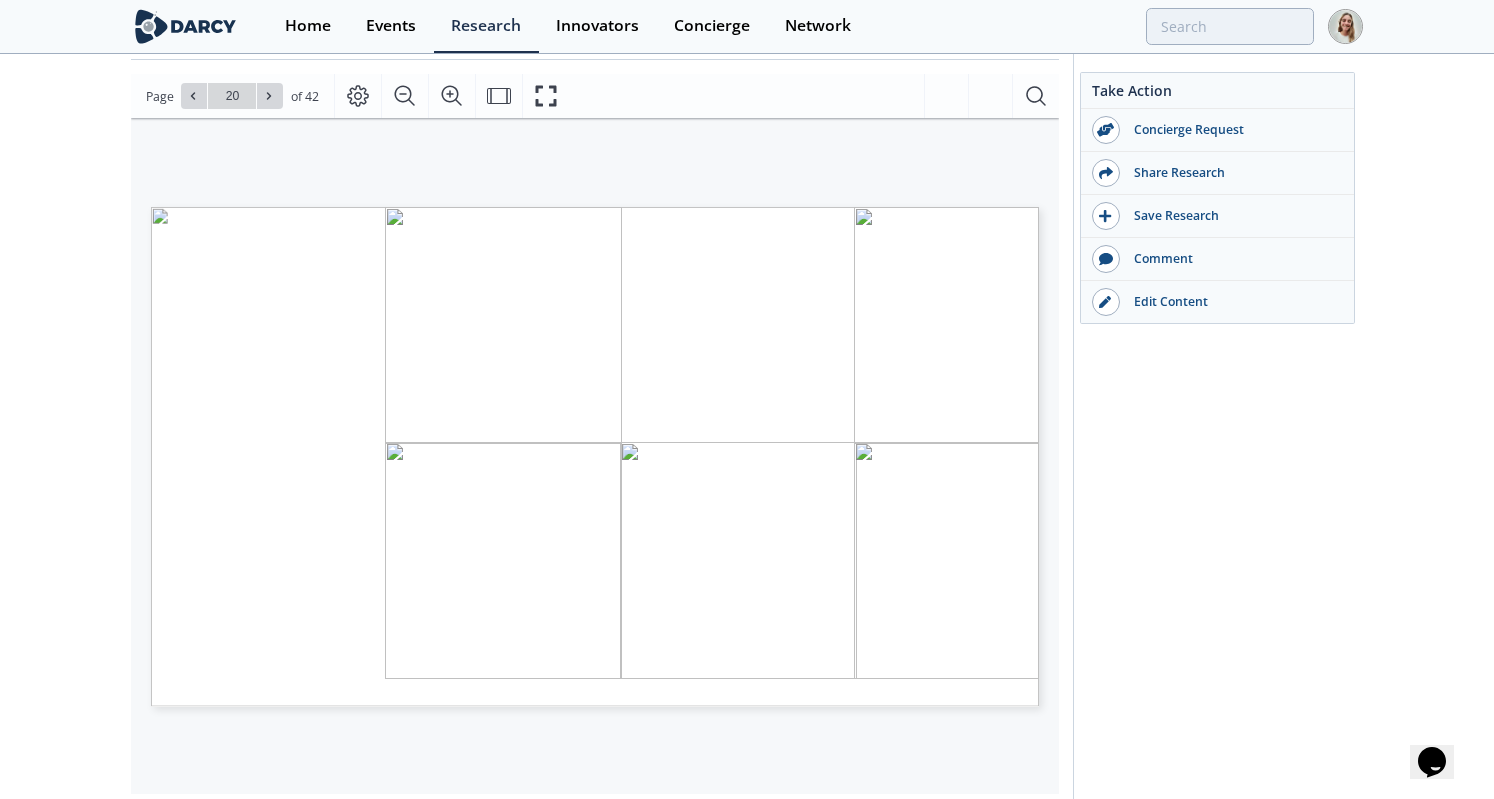 type on "21" 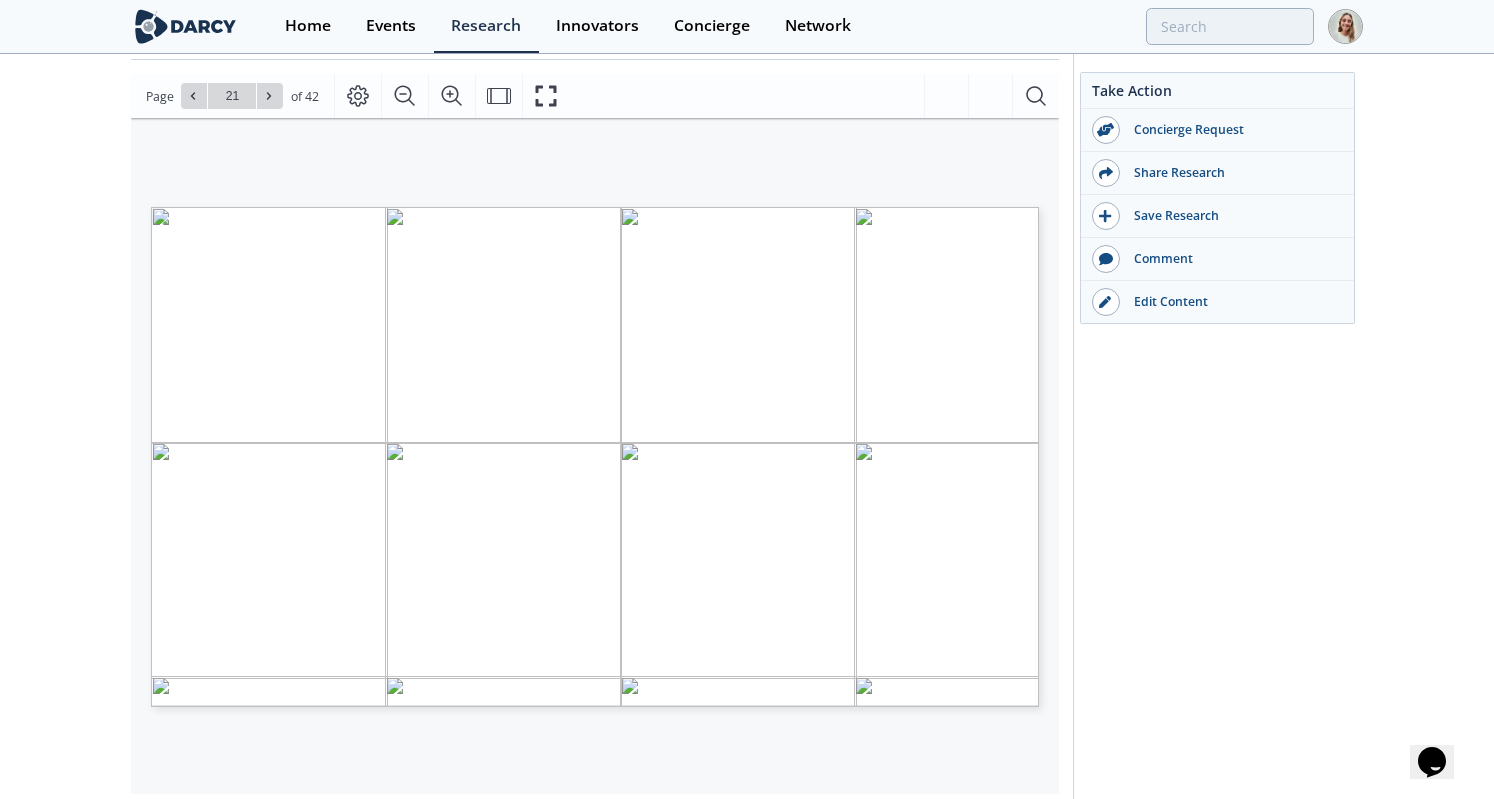 drag, startPoint x: 382, startPoint y: 579, endPoint x: 442, endPoint y: 573, distance: 60.299255 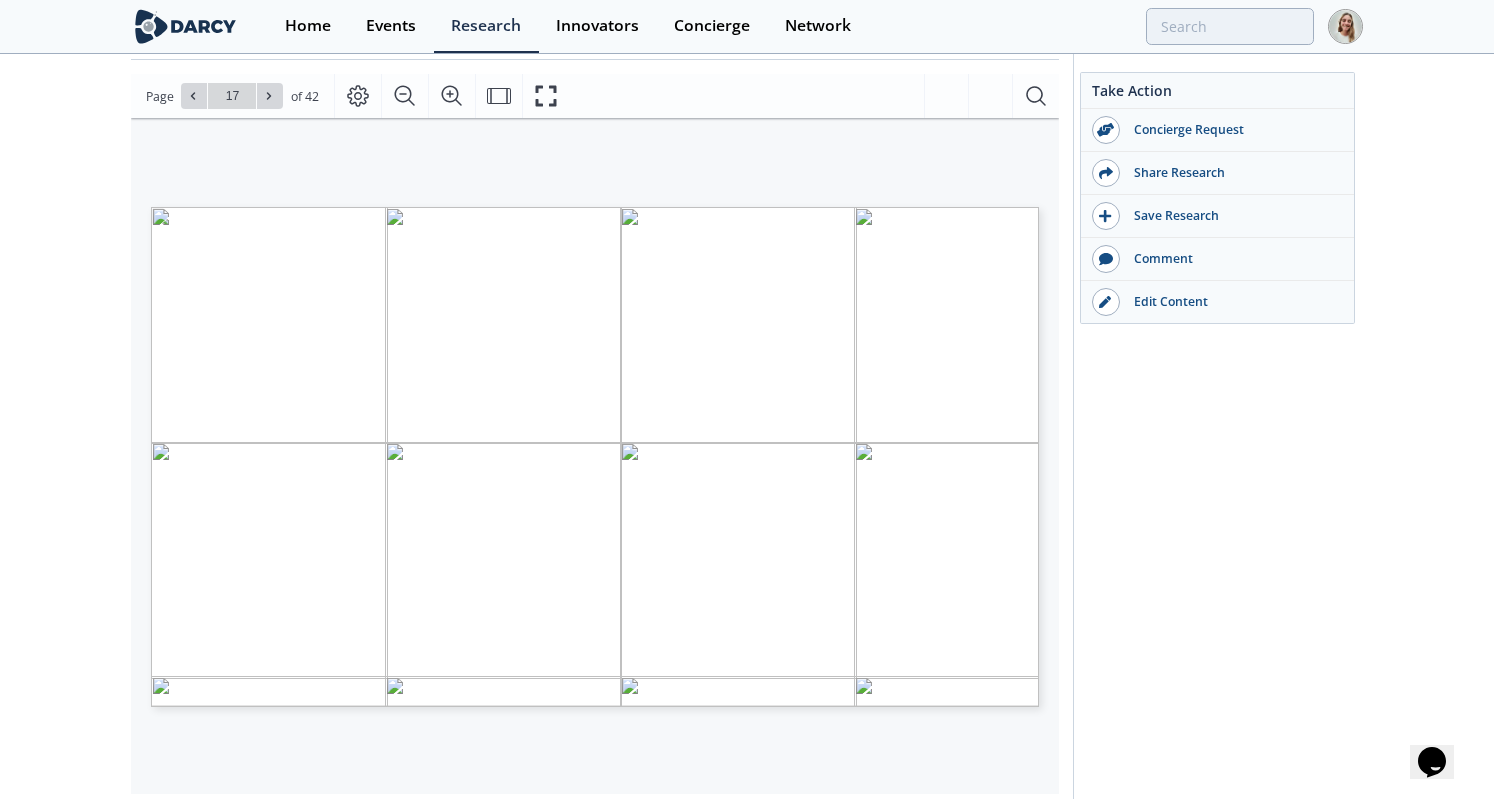 type on "16" 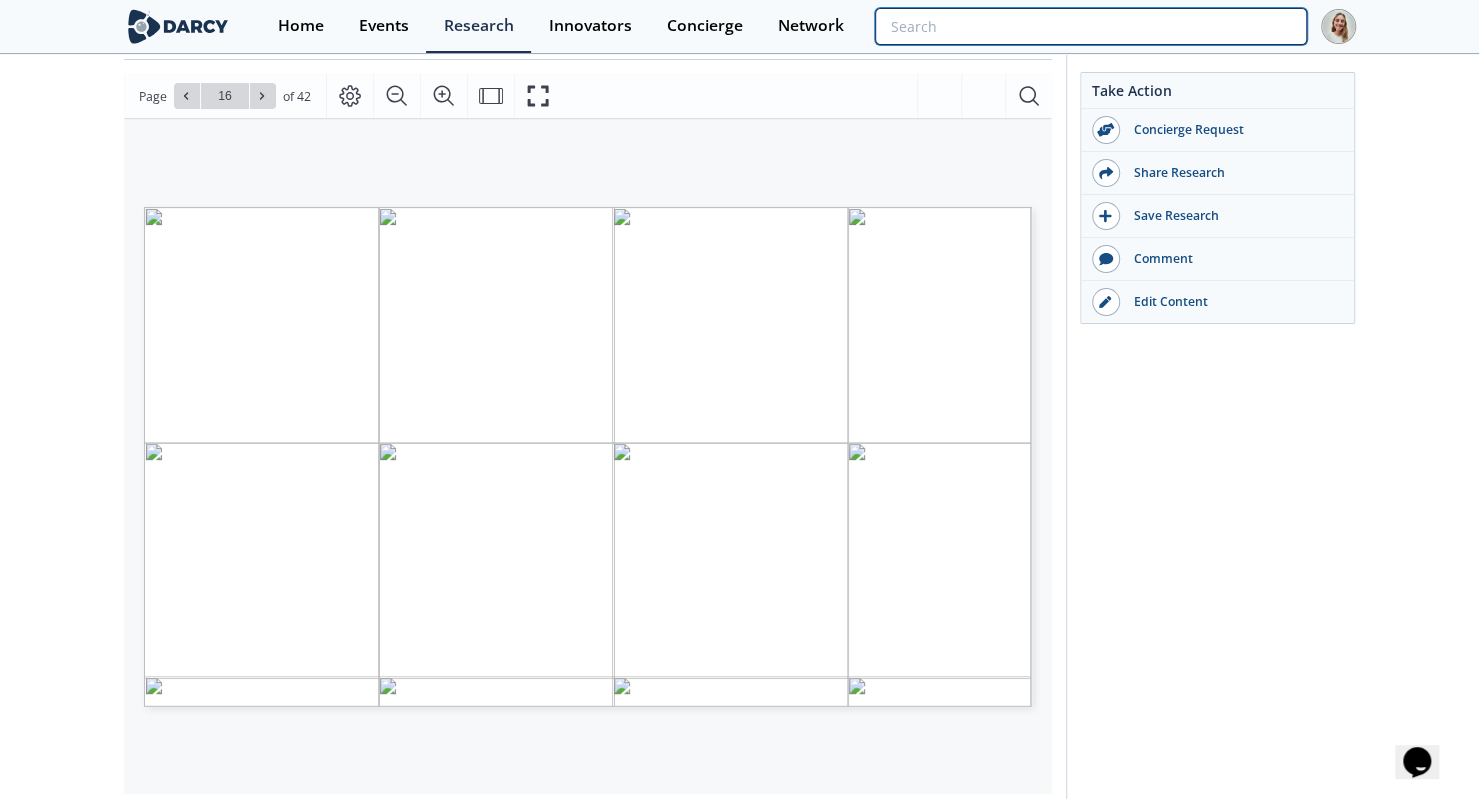 click at bounding box center [1090, 26] 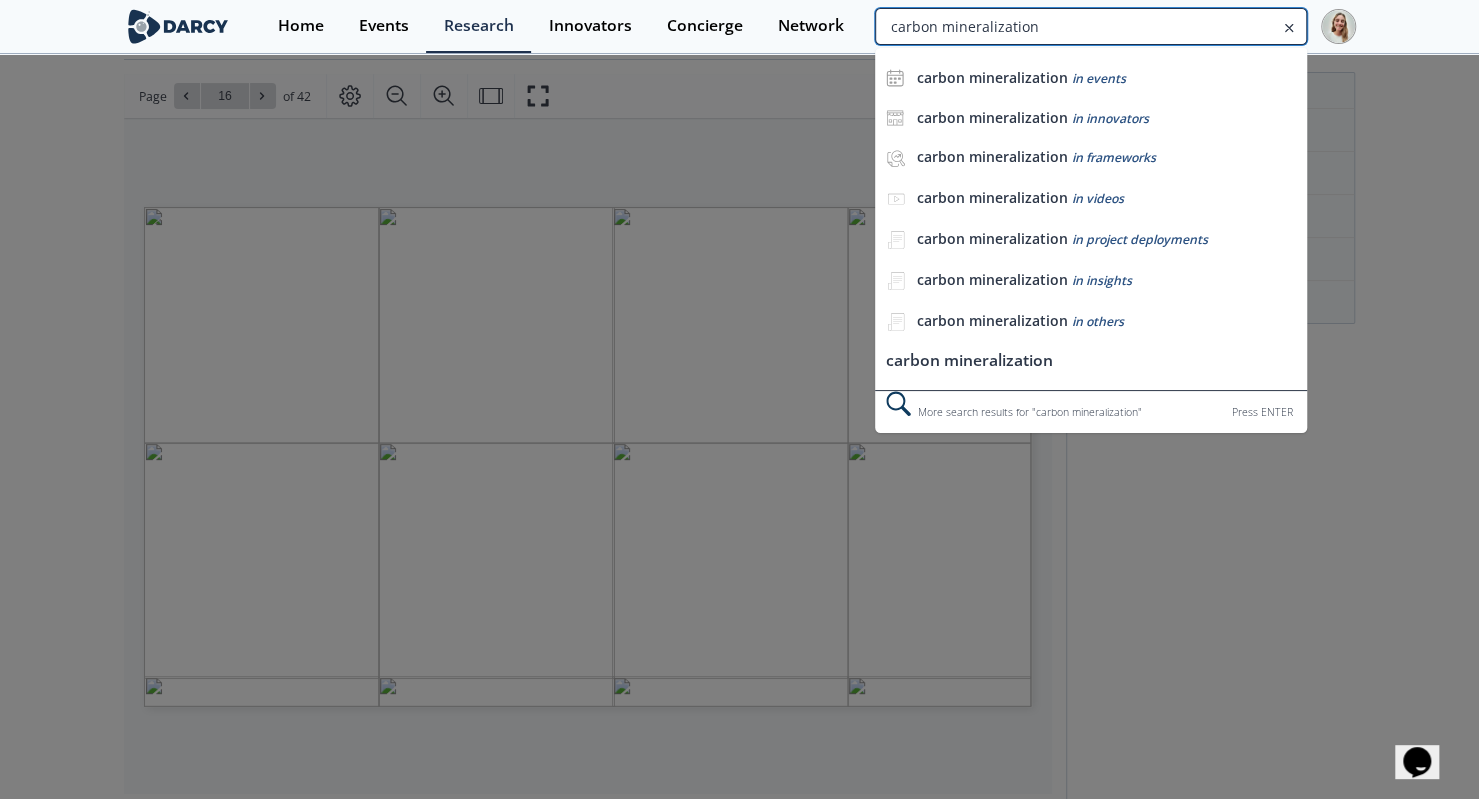 type on "carbon mineralization" 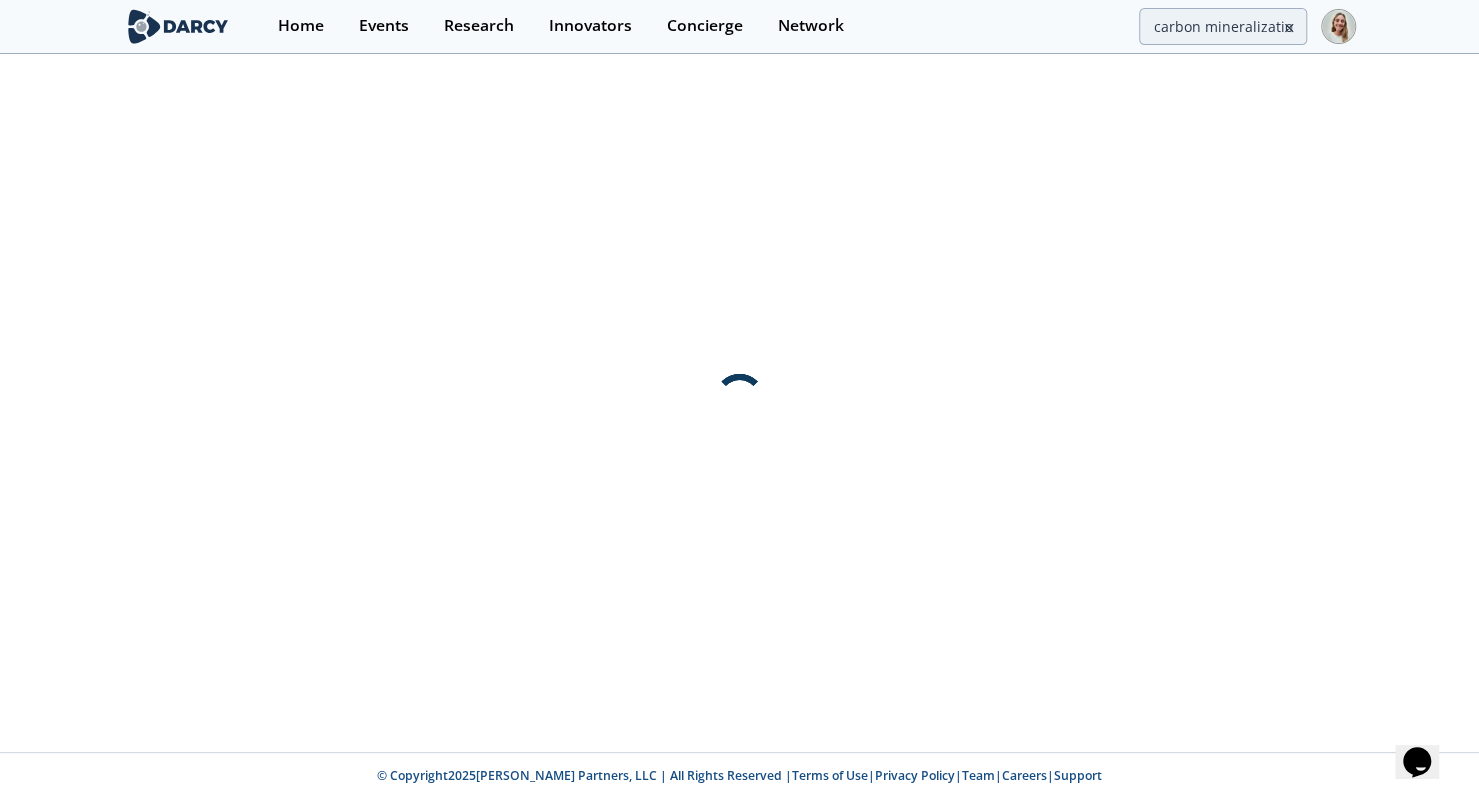 scroll, scrollTop: 0, scrollLeft: 0, axis: both 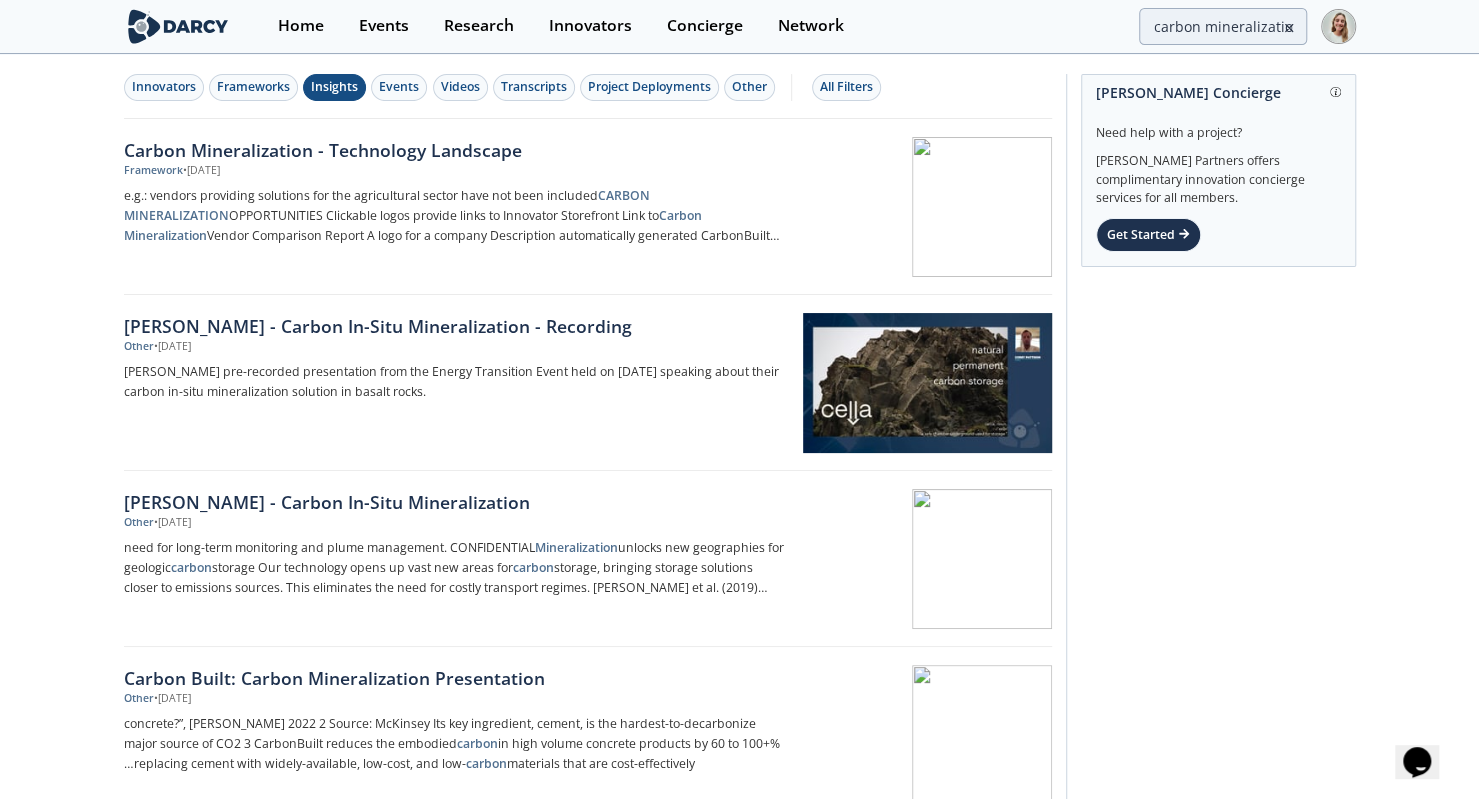 click on "Insights" at bounding box center (334, 87) 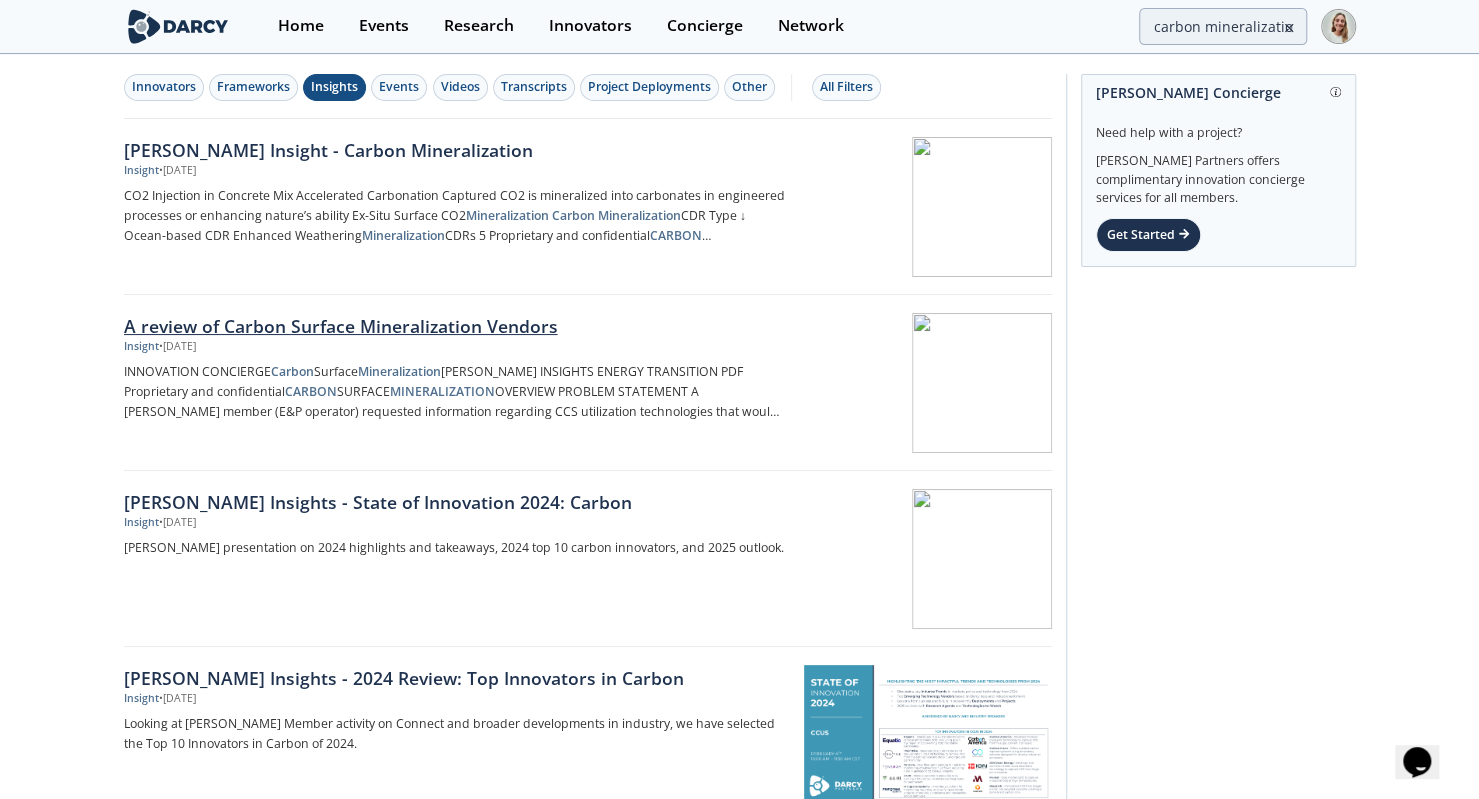 click on "A review of Carbon Surface Mineralization Vendors" at bounding box center [455, 326] 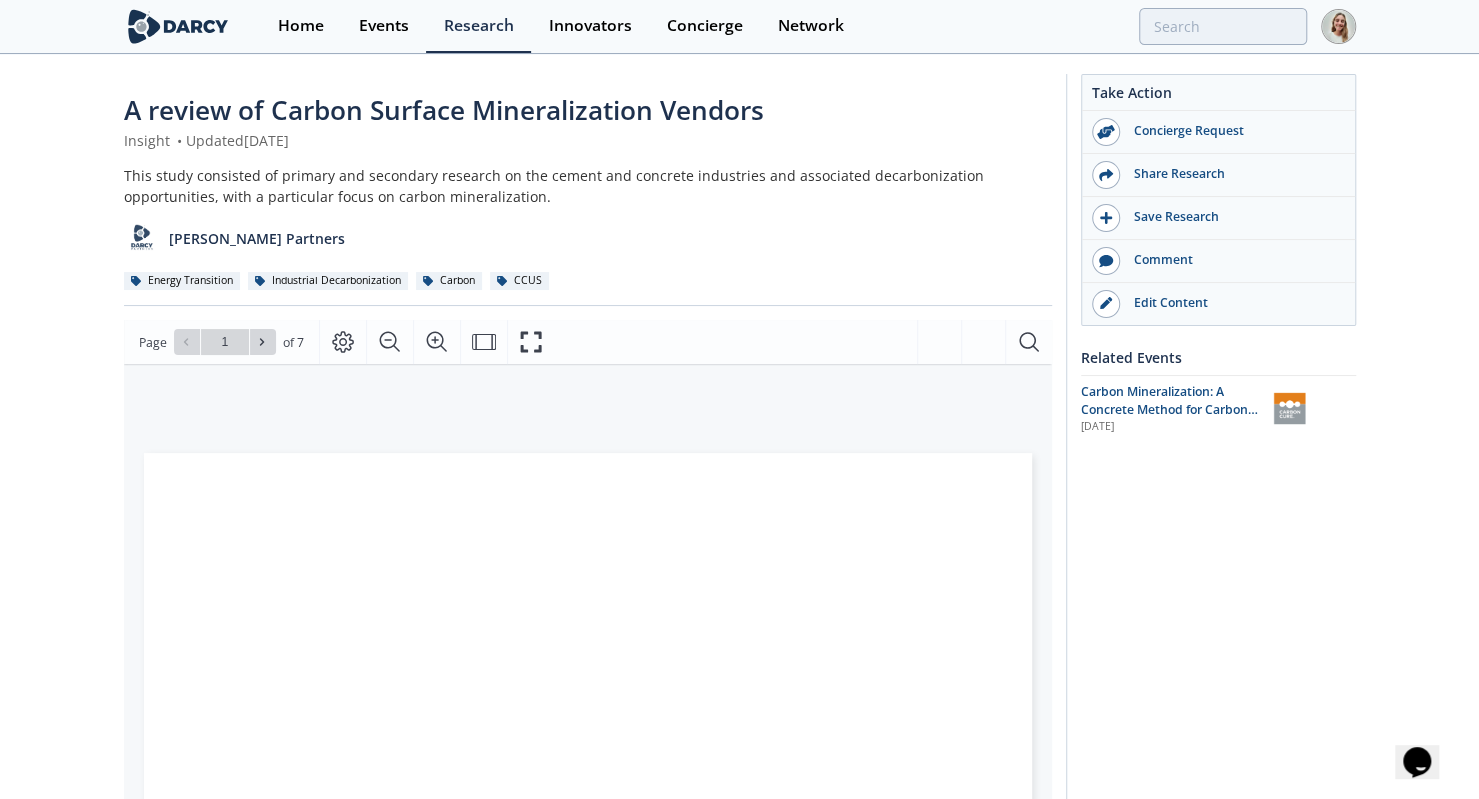 click on "A review of Carbon Surface Mineralization Vendors
Insight
•
Updated  [DATE]
This study consisted of primary and secondary research on the cement and concrete industries and associated decarbonization opportunities, with a particular focus on carbon mineralization.
[PERSON_NAME] Partners
Energy Transition
Industrial Decarbonization
Carbon" 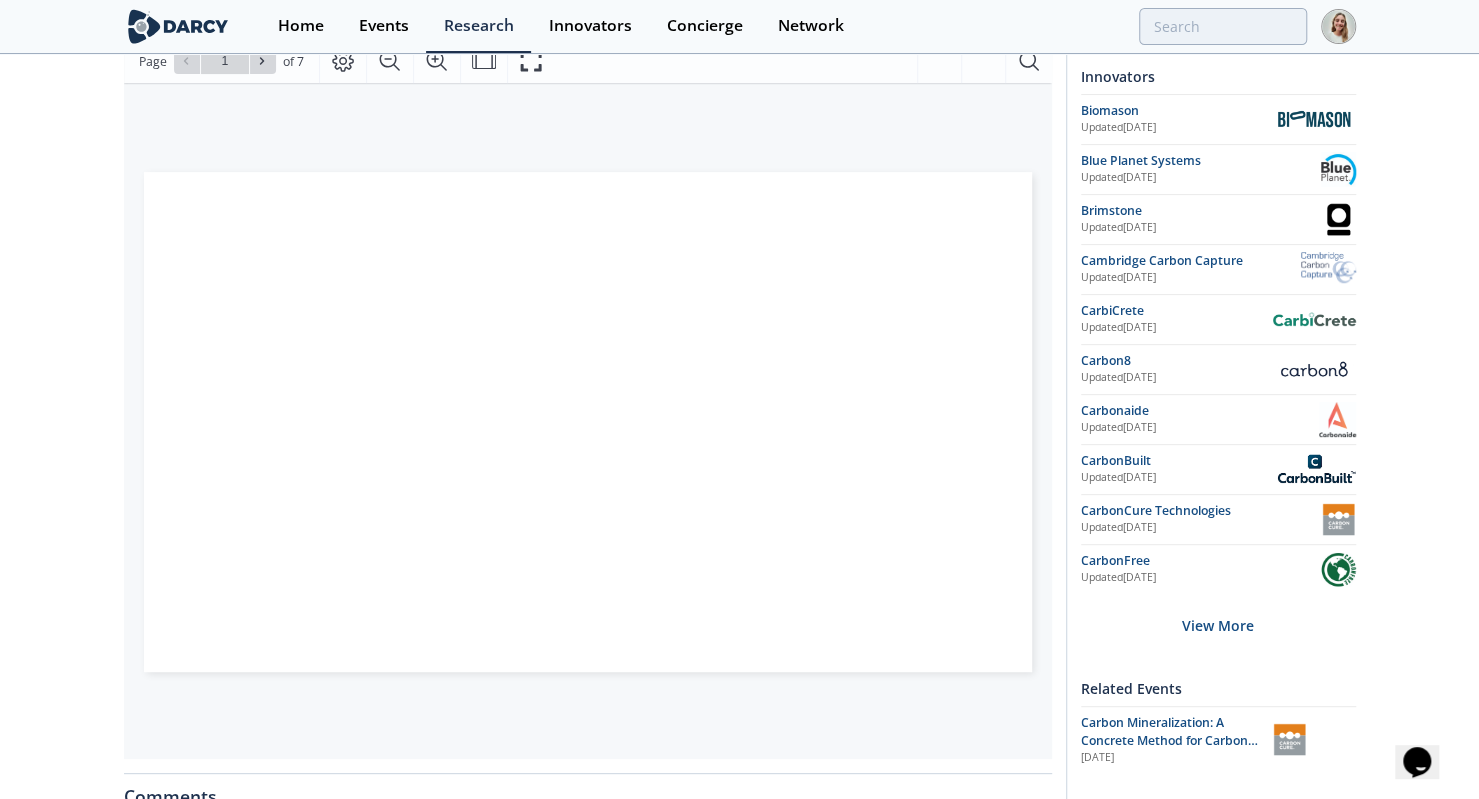 scroll, scrollTop: 284, scrollLeft: 0, axis: vertical 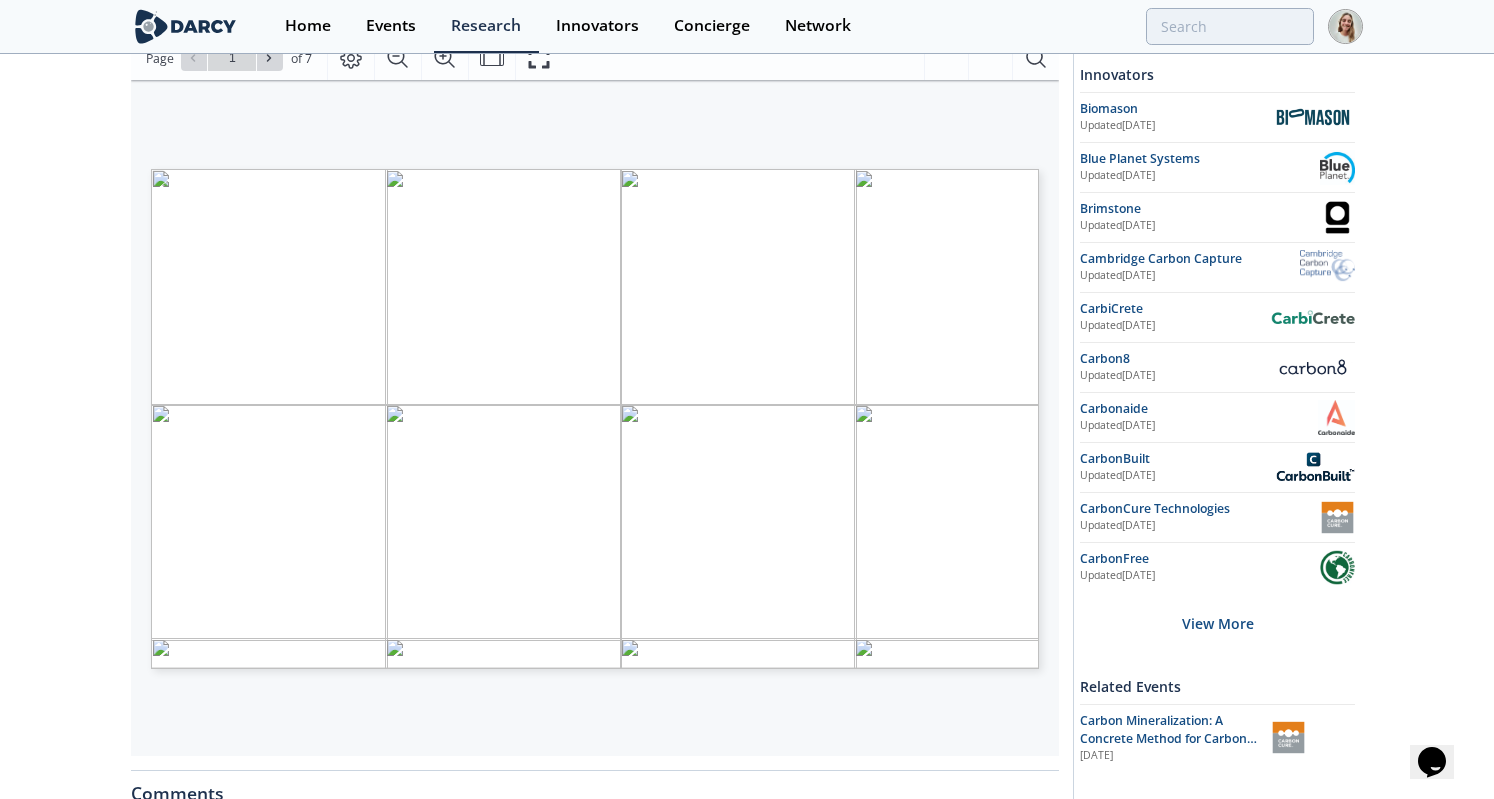 click on "INNOVATION
CONCIERGE
Carbon Surface
Mineralization
[PERSON_NAME]
INSIGHTS
ENERGY TRANSITION
Proprietary and confidential
PDF Loading Loading Loading Loading Loading" at bounding box center [585, 340] 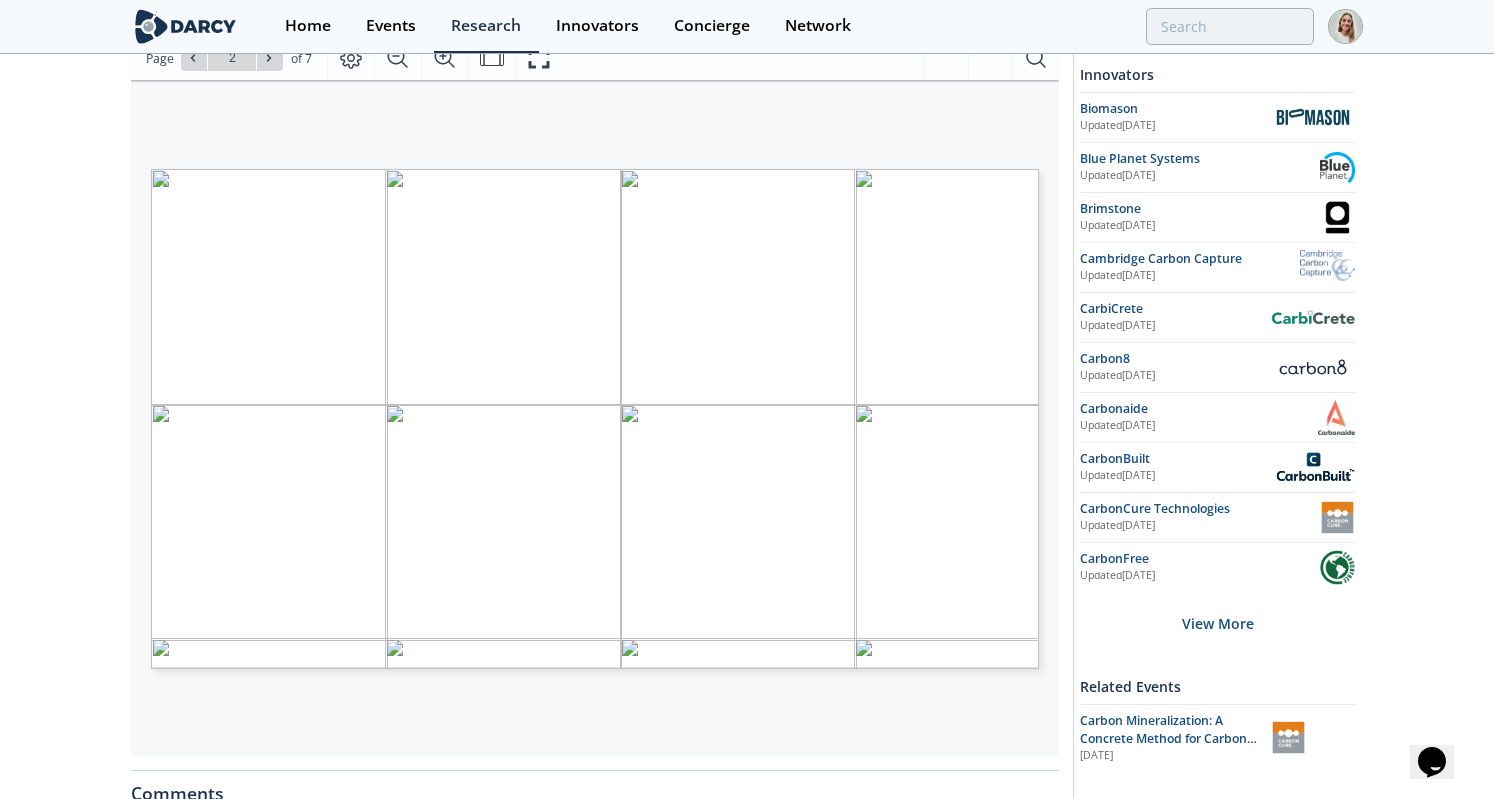 type on "3" 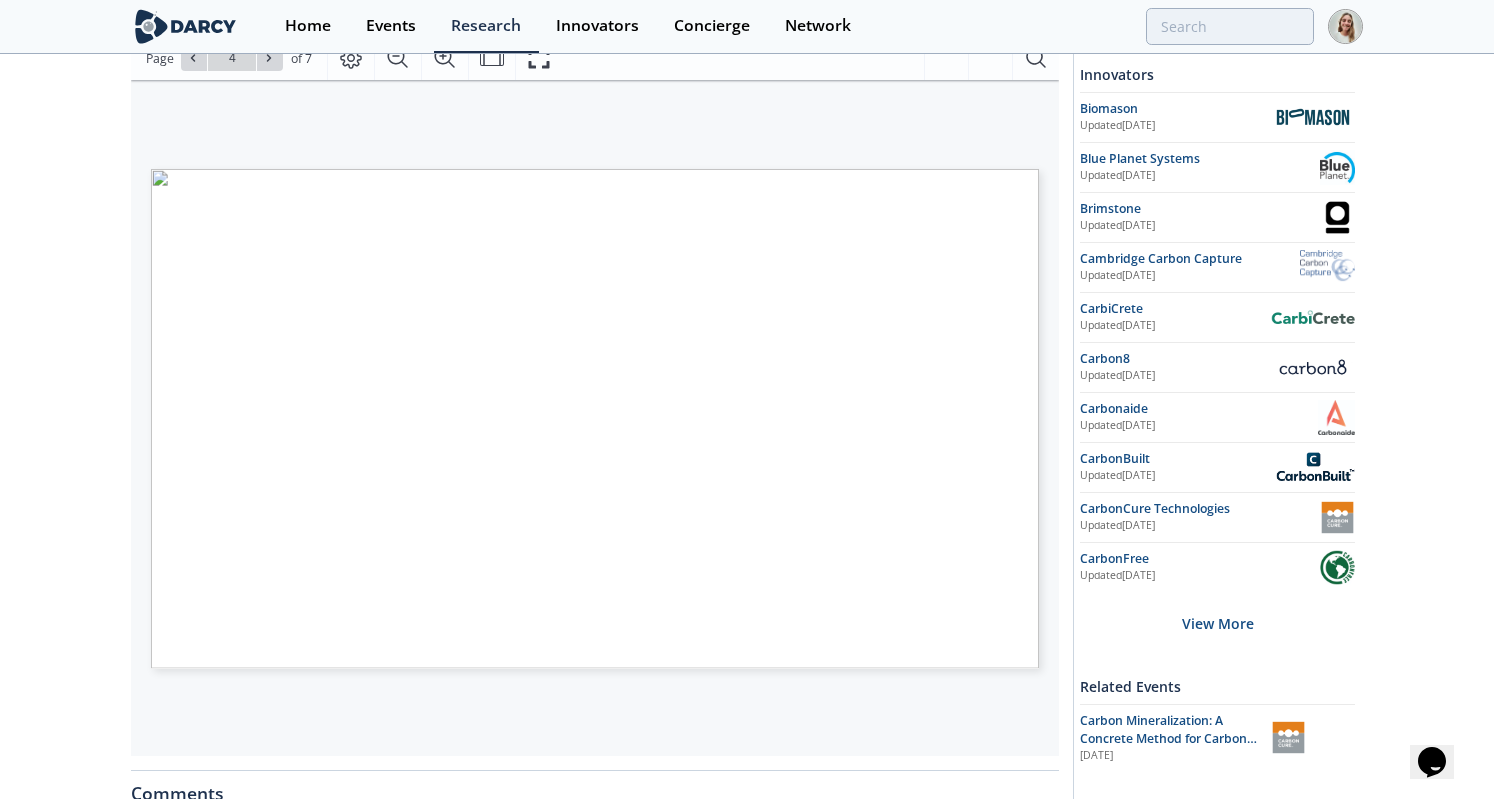 type on "5" 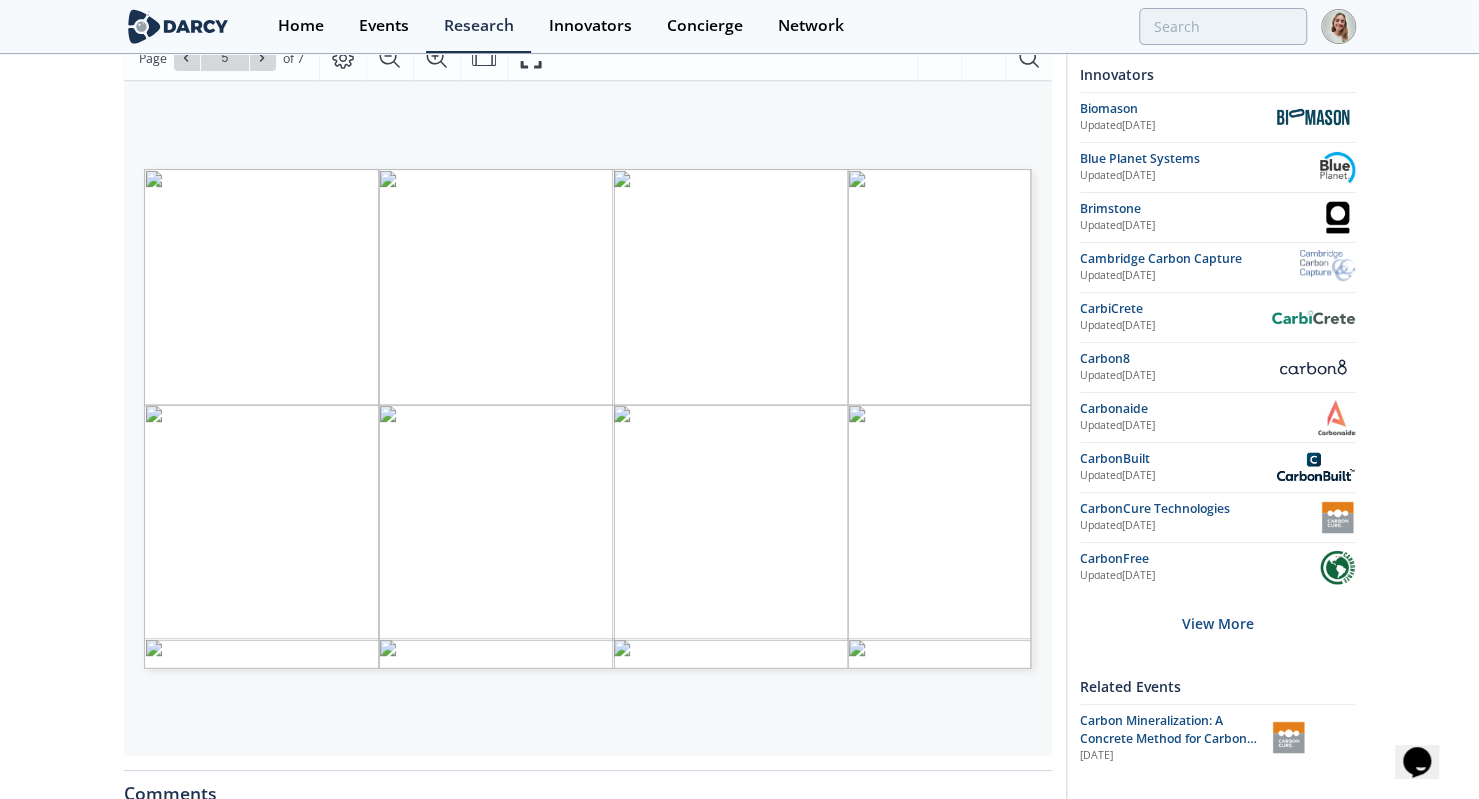 click at bounding box center [178, 26] 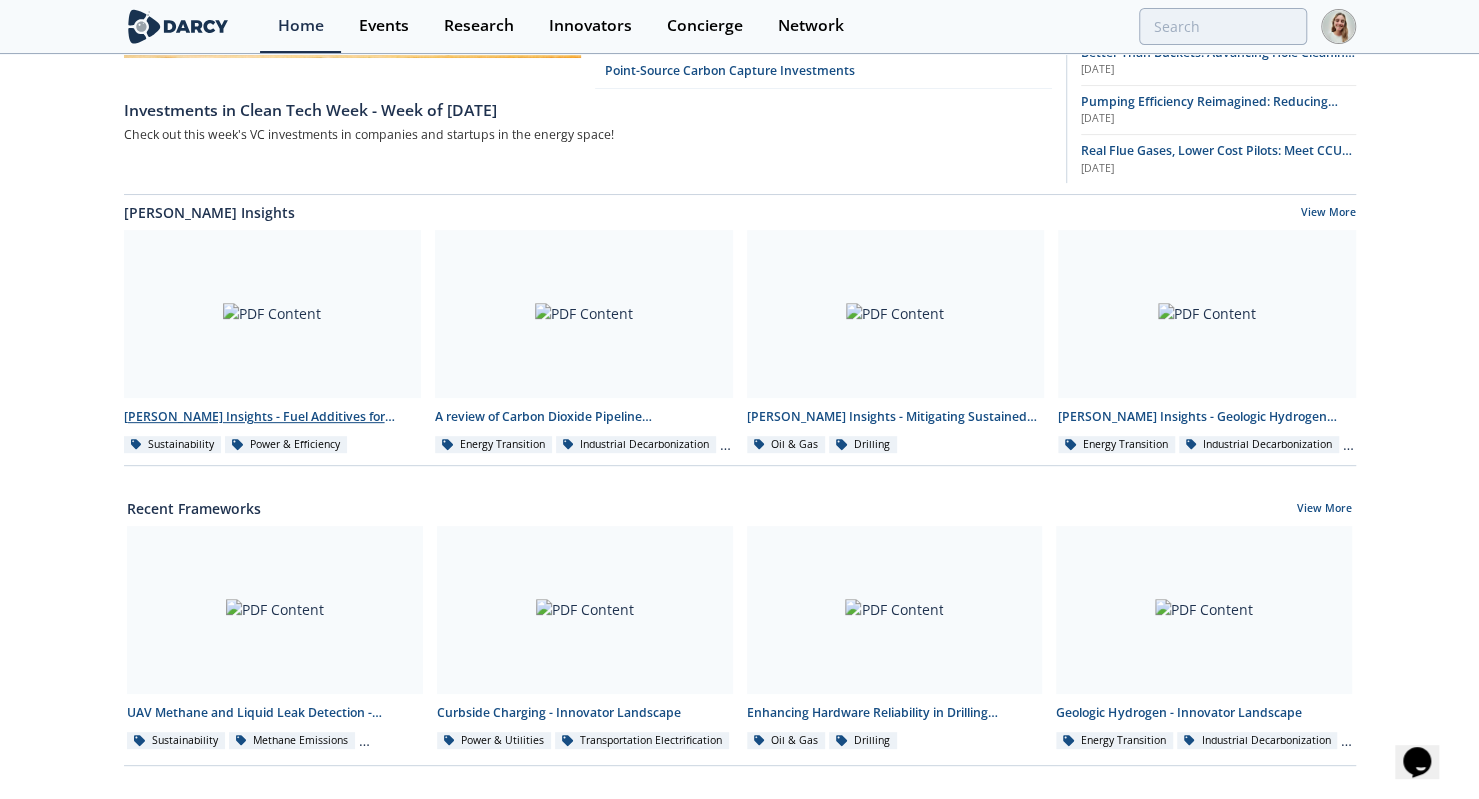scroll, scrollTop: 0, scrollLeft: 0, axis: both 